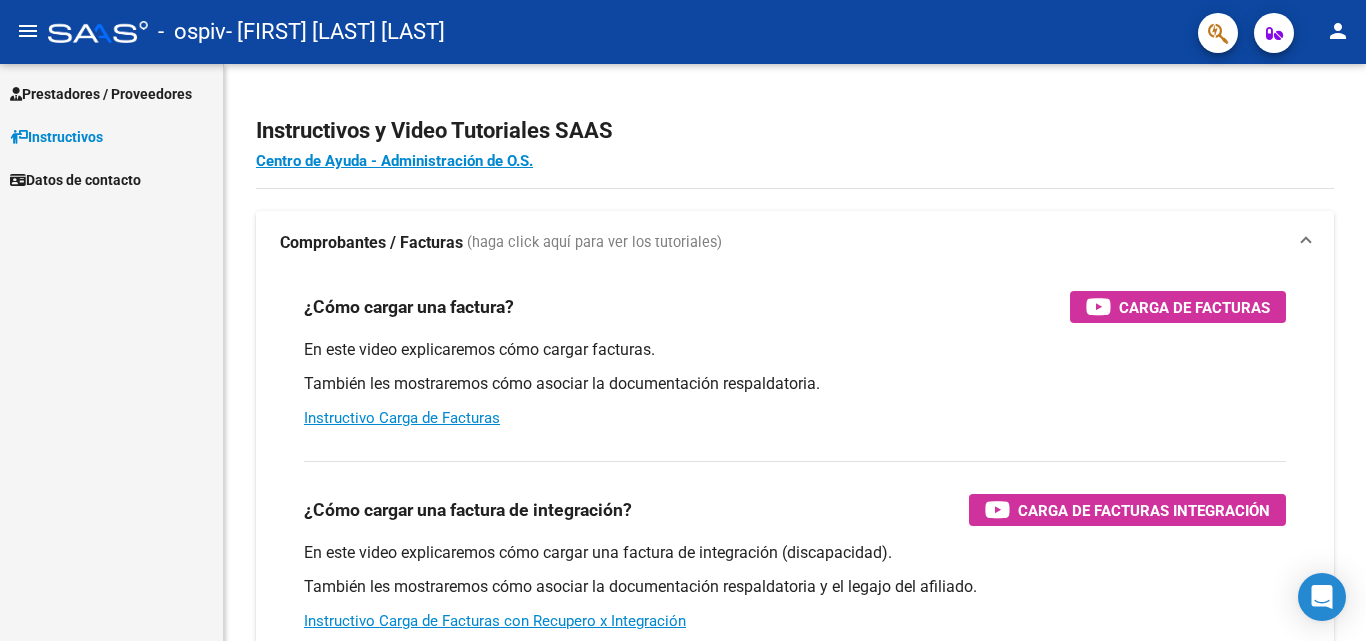 scroll, scrollTop: 0, scrollLeft: 0, axis: both 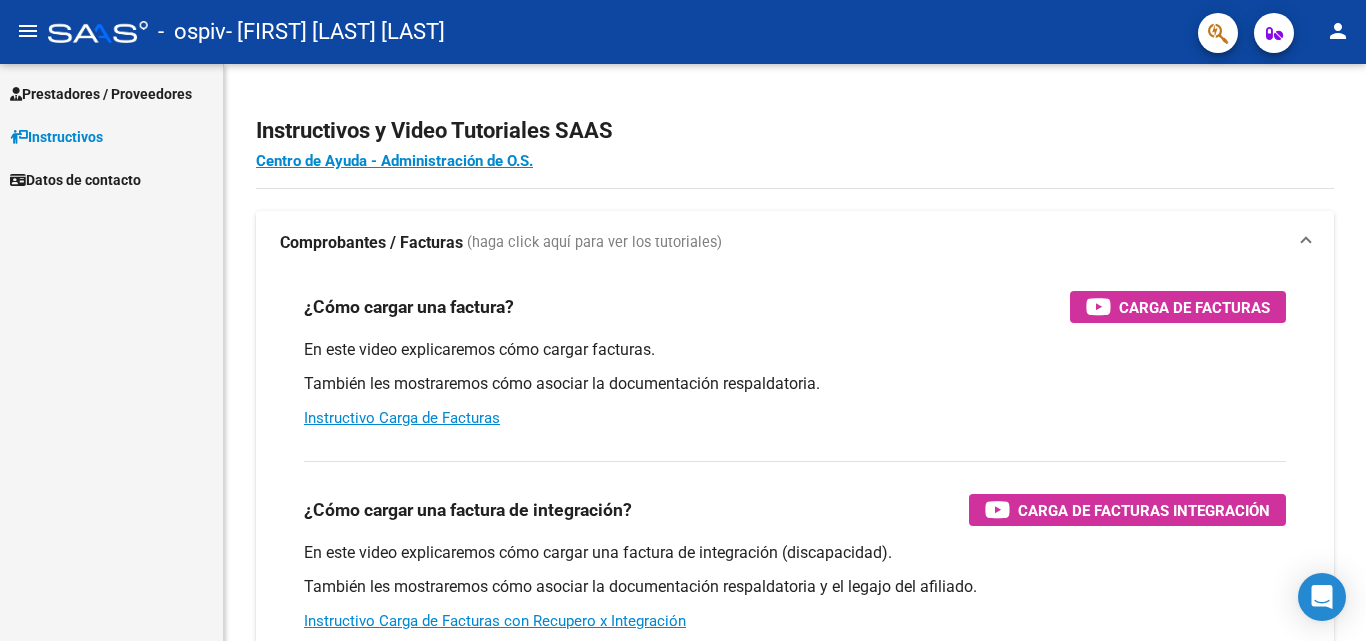 click on "Prestadores / Proveedores" at bounding box center [101, 94] 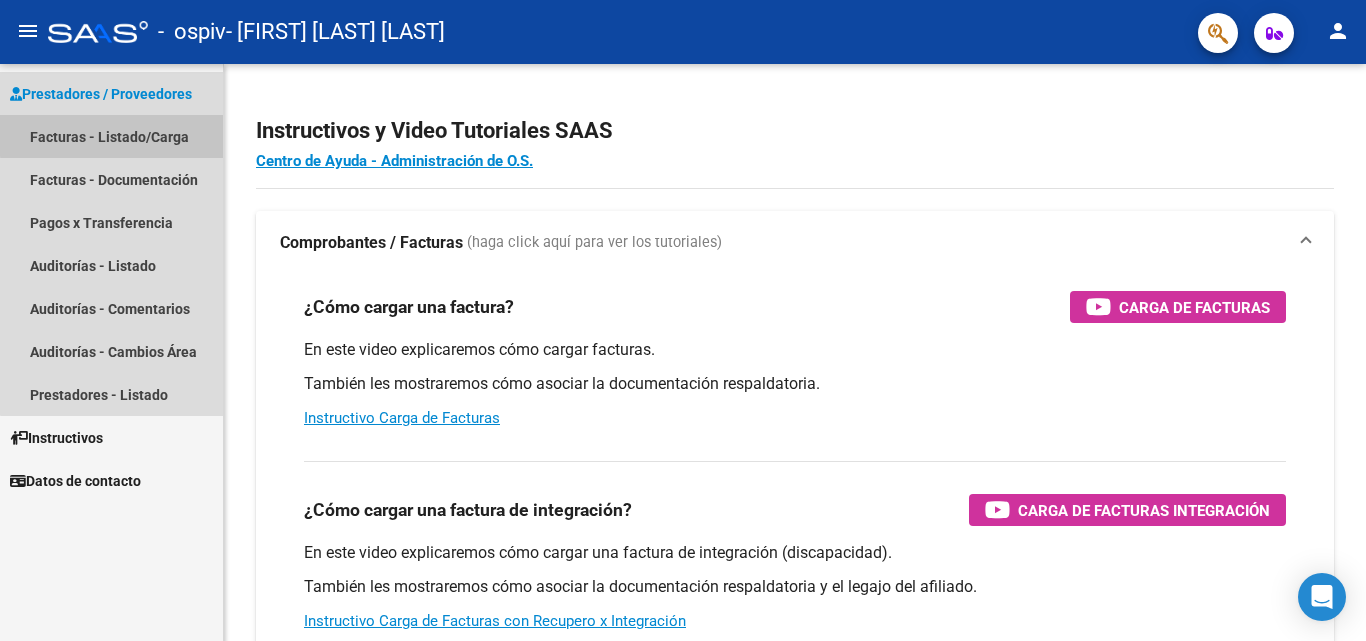 click on "Facturas - Listado/Carga" at bounding box center [111, 136] 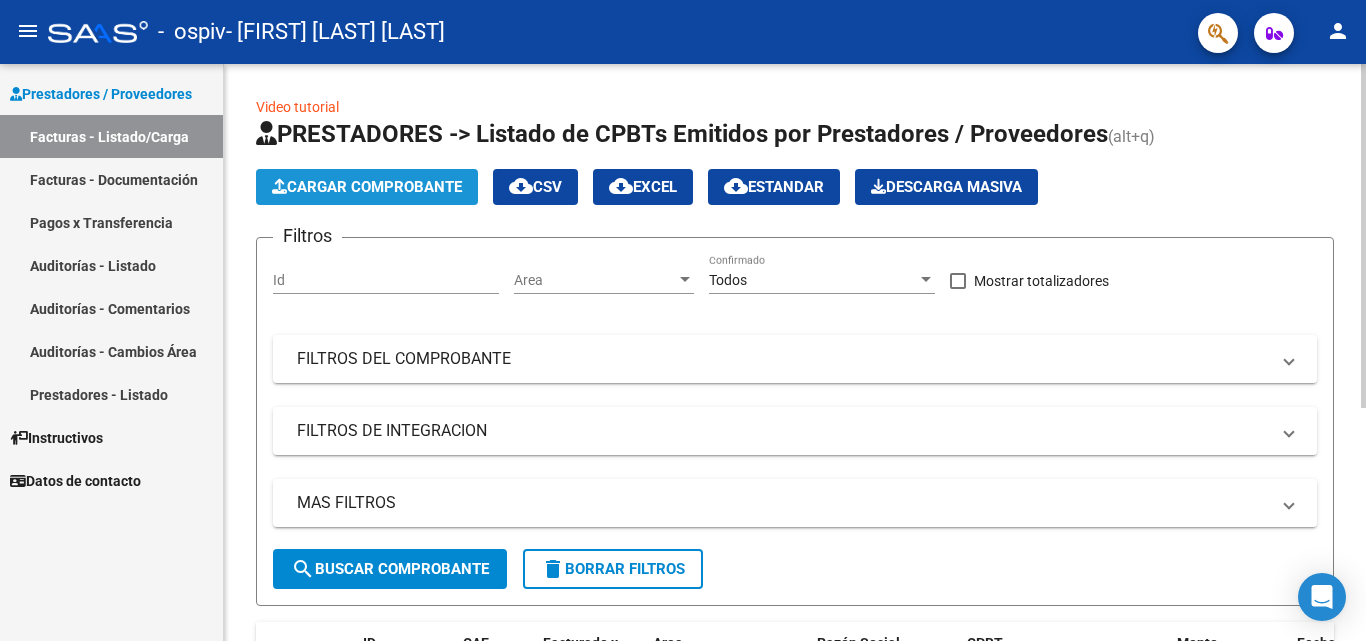 click on "Cargar Comprobante" 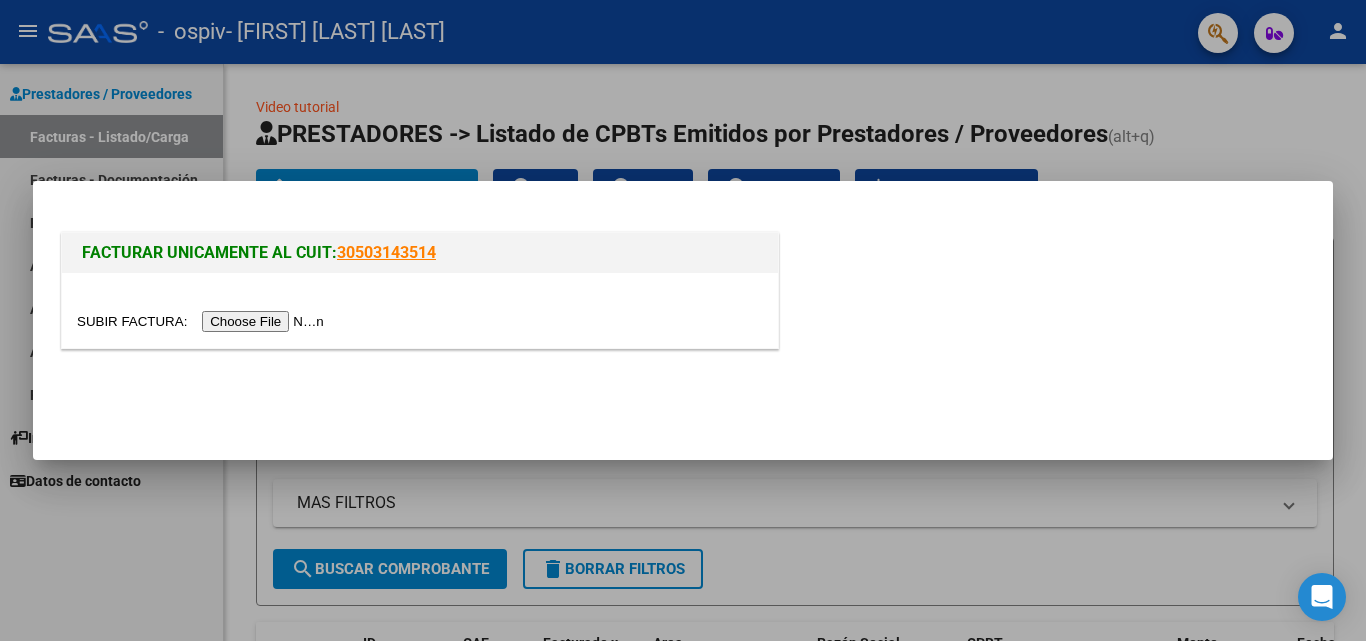 click at bounding box center [203, 321] 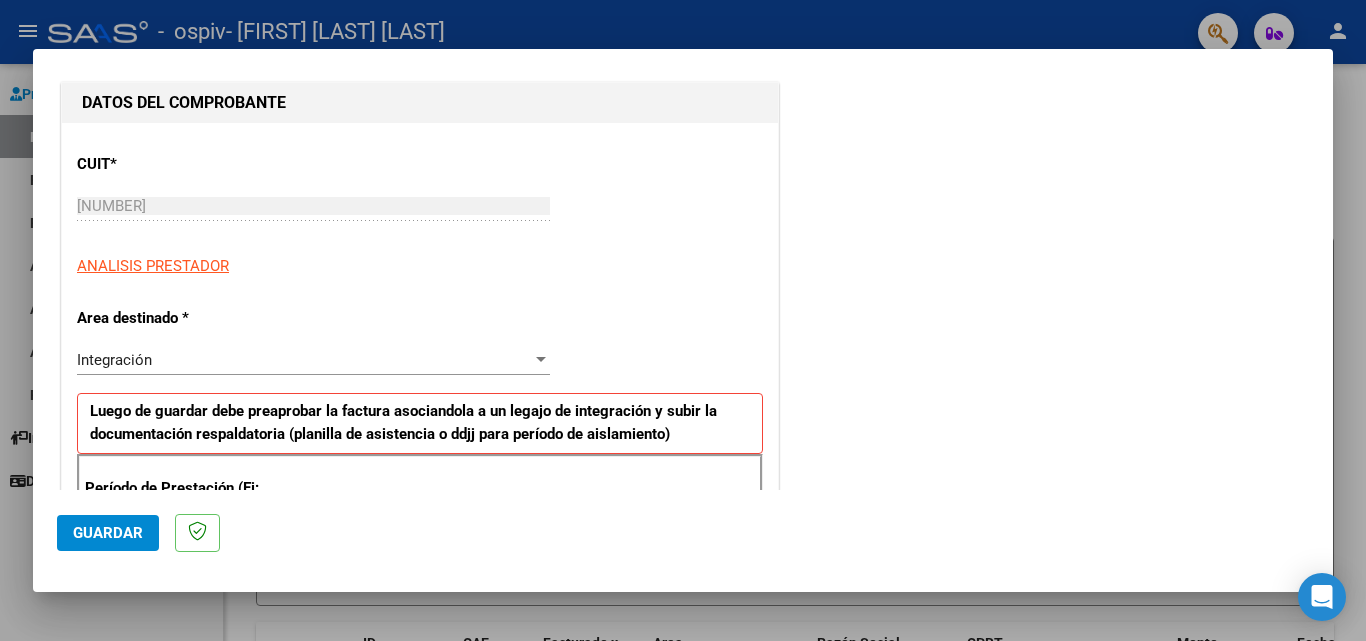 scroll, scrollTop: 300, scrollLeft: 0, axis: vertical 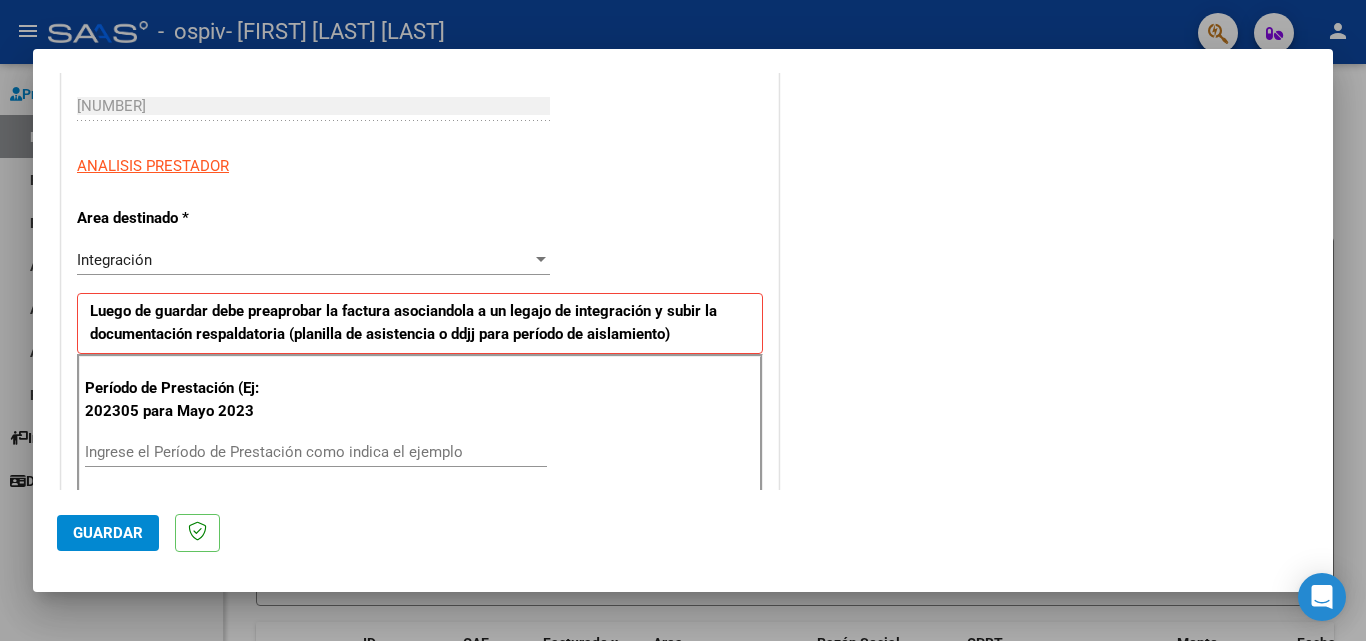 click on "Período de Prestación (Ej: 202305 para Mayo 2023" at bounding box center (185, 399) 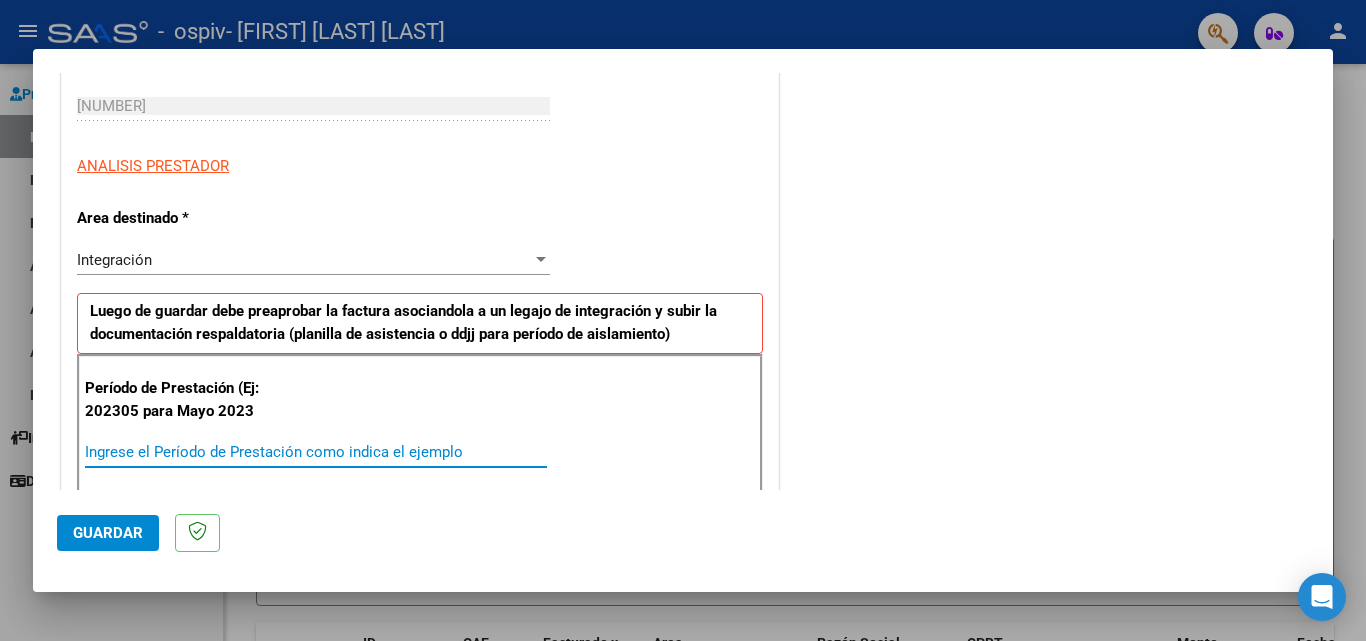 click on "Ingrese el Período de Prestación como indica el ejemplo" at bounding box center [316, 452] 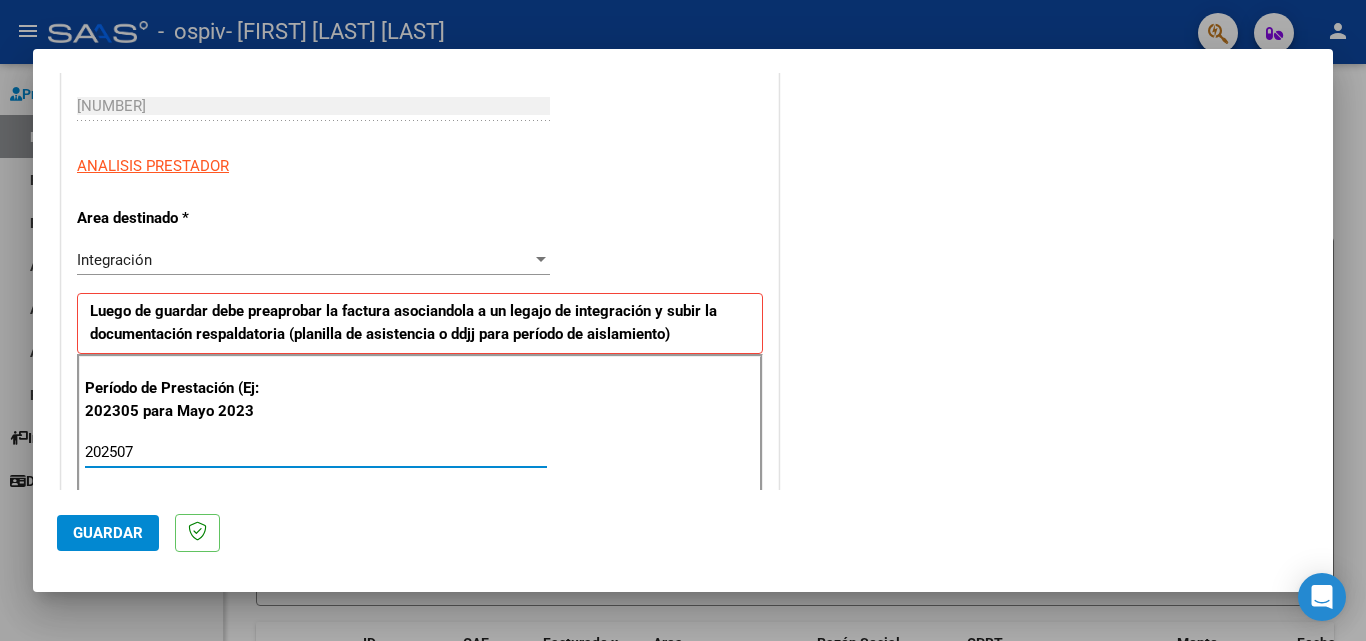 type on "202507" 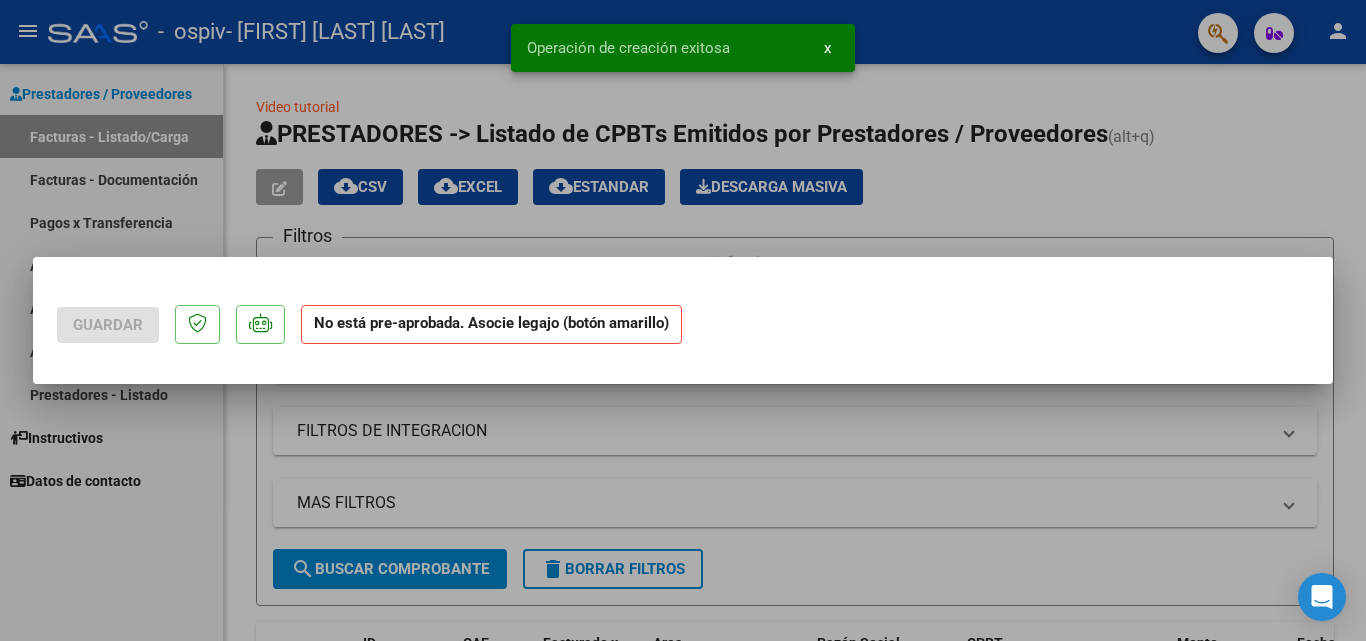 scroll, scrollTop: 0, scrollLeft: 0, axis: both 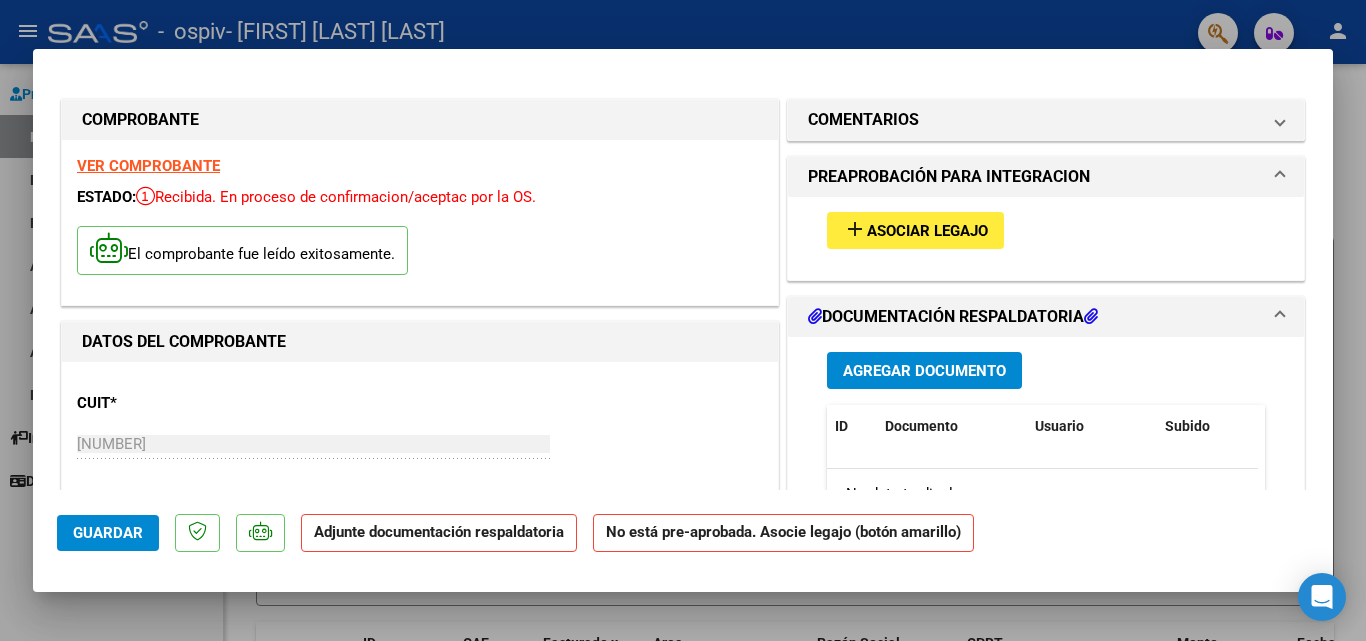 click on "Asociar Legajo" at bounding box center [927, 231] 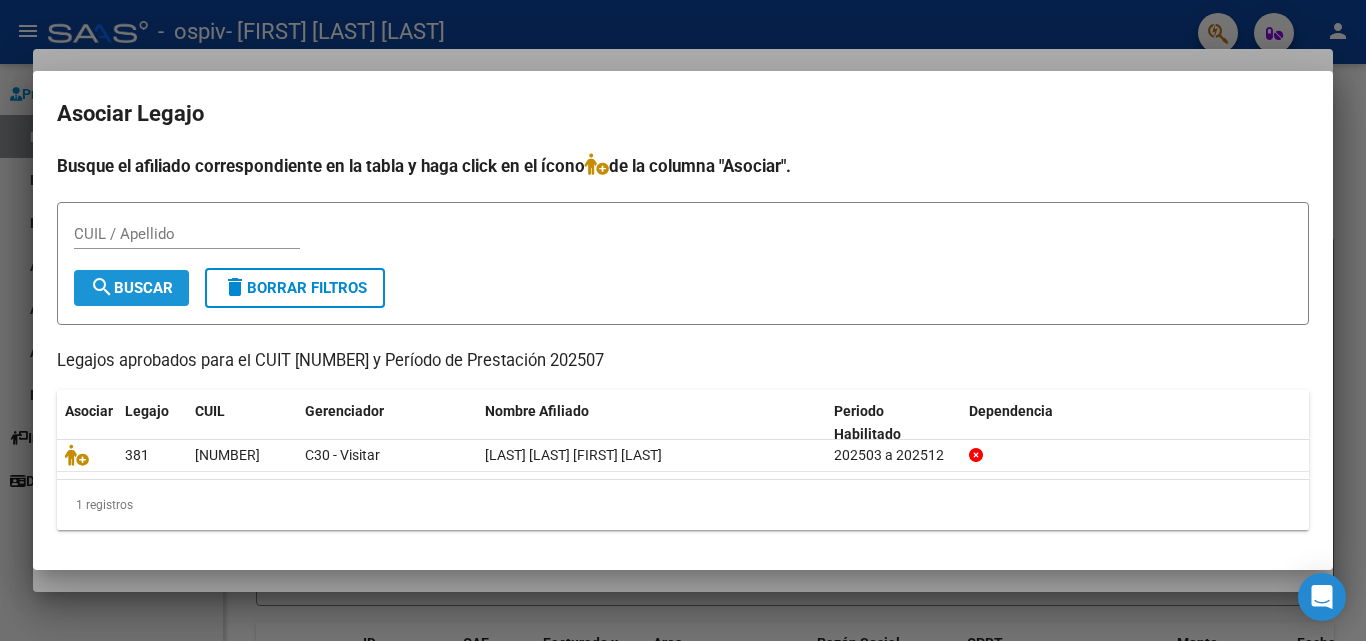 click on "search  Buscar" at bounding box center [131, 288] 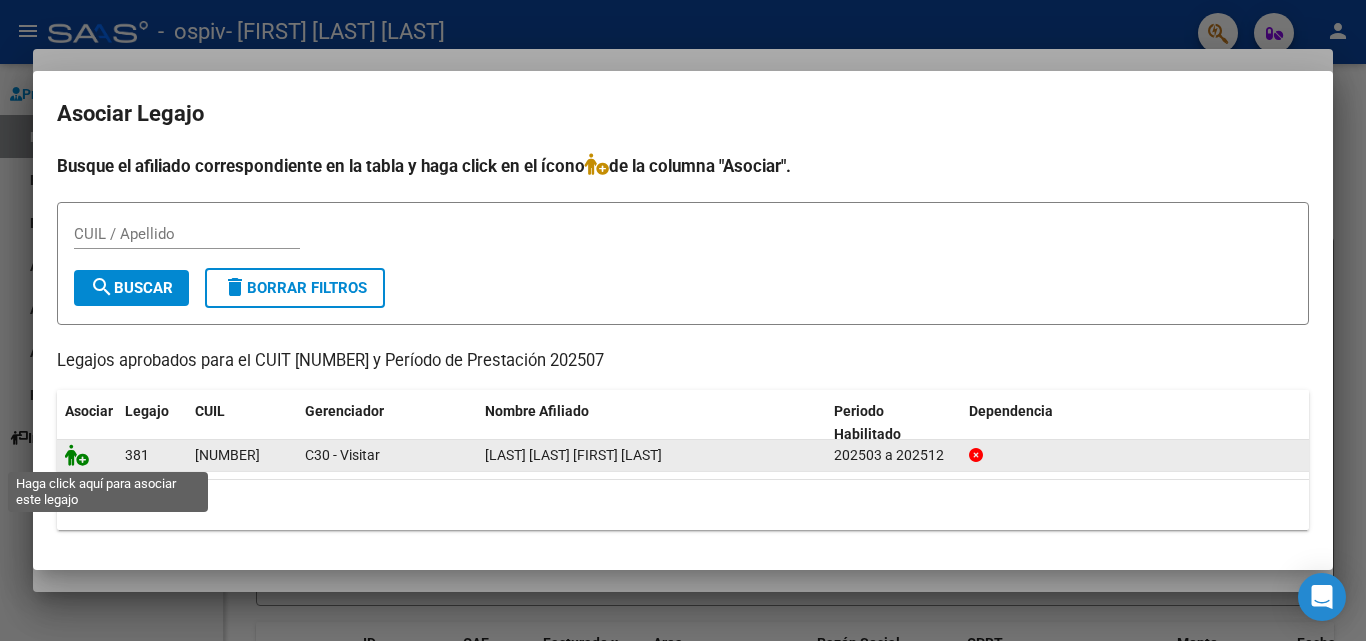 click 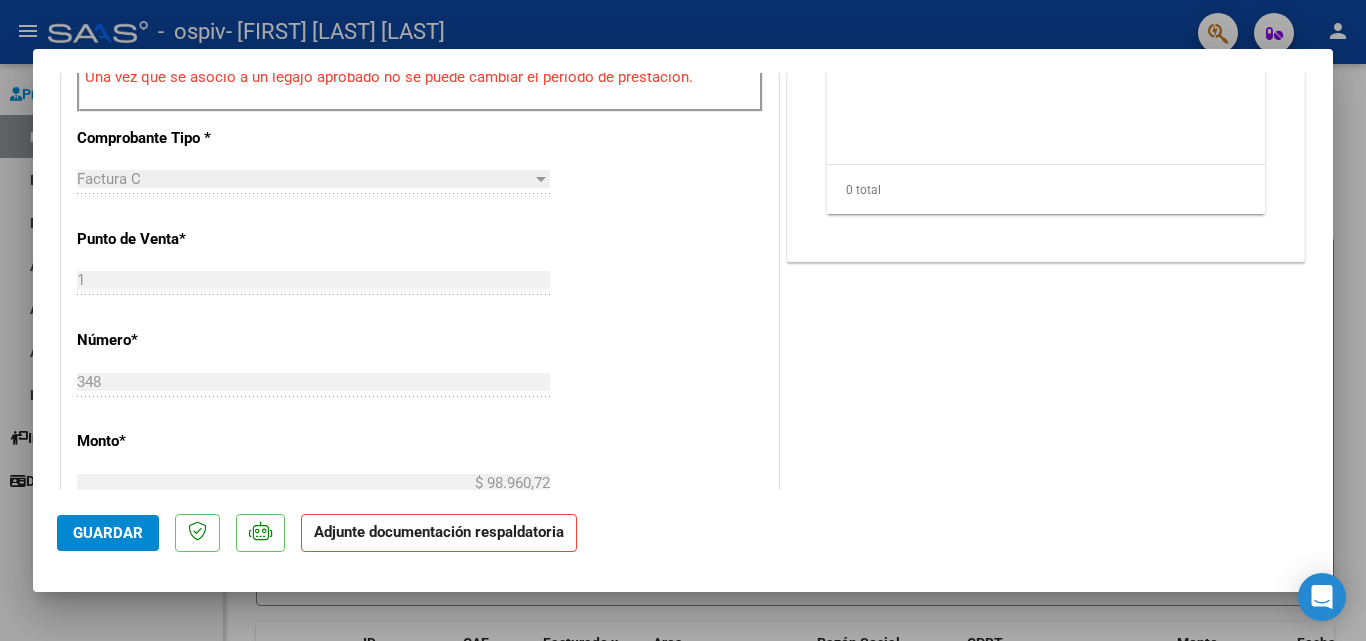 scroll, scrollTop: 700, scrollLeft: 0, axis: vertical 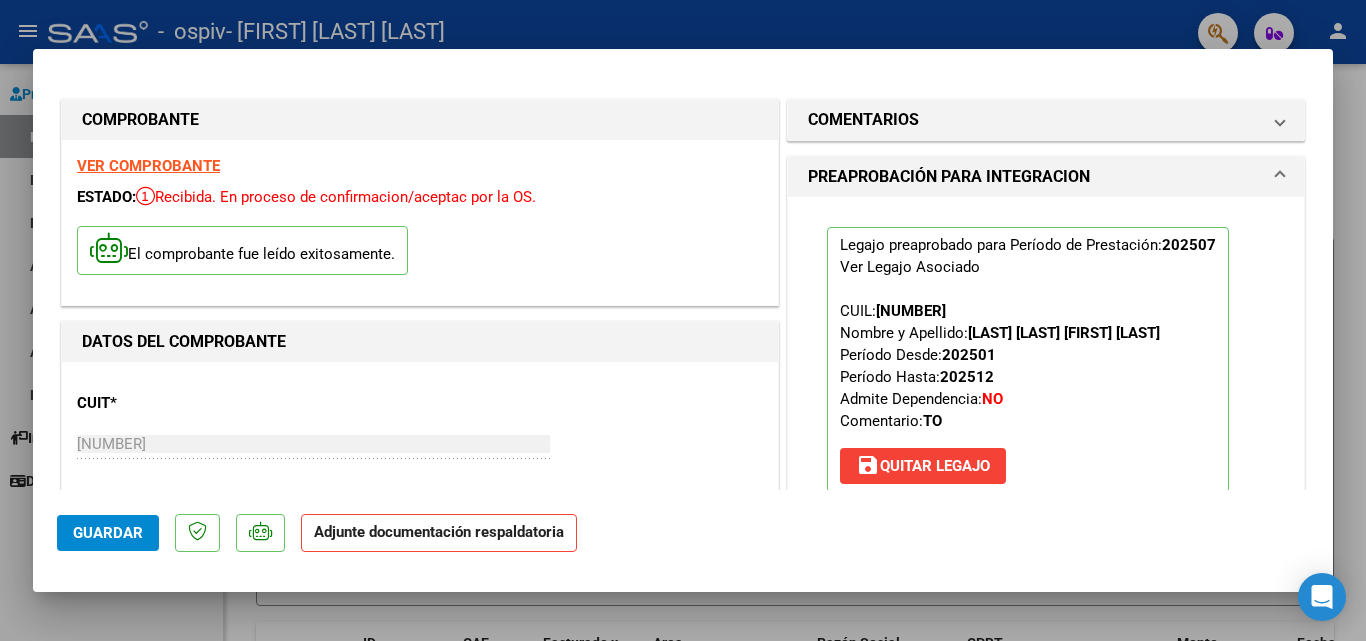 drag, startPoint x: 276, startPoint y: 214, endPoint x: 303, endPoint y: 194, distance: 33.600594 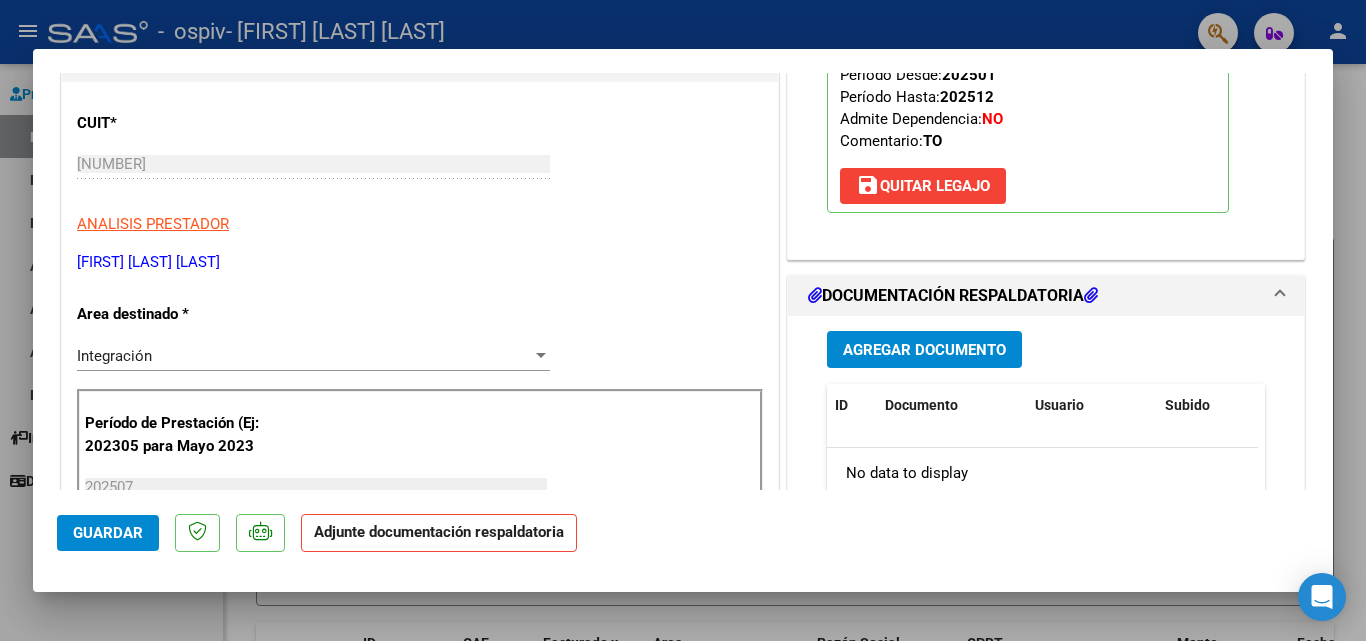 scroll, scrollTop: 400, scrollLeft: 0, axis: vertical 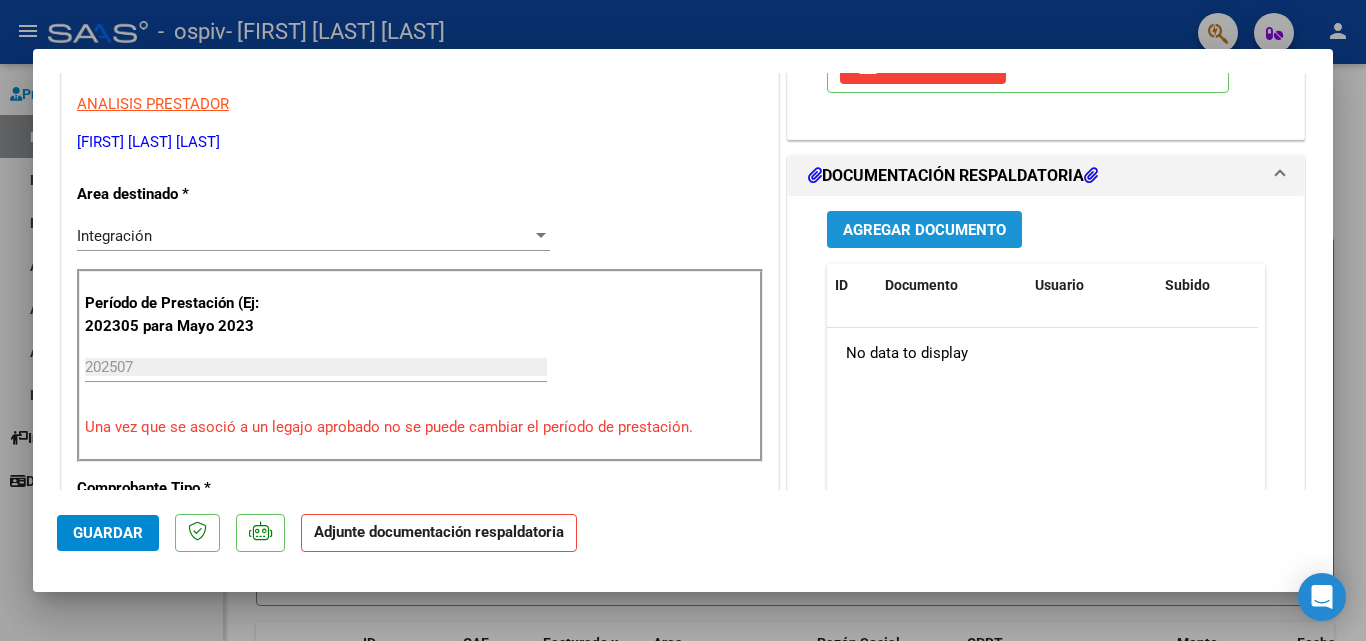 click on "Agregar Documento" at bounding box center [924, 230] 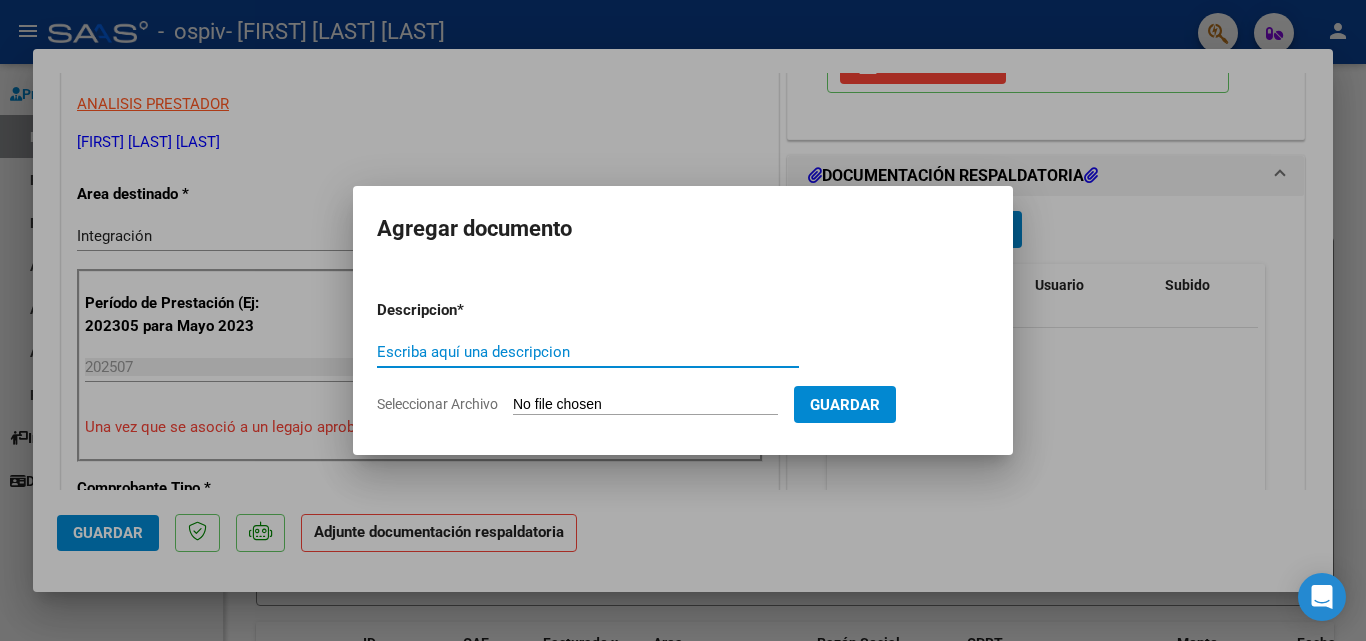 click on "Escriba aquí una descripcion" at bounding box center [588, 352] 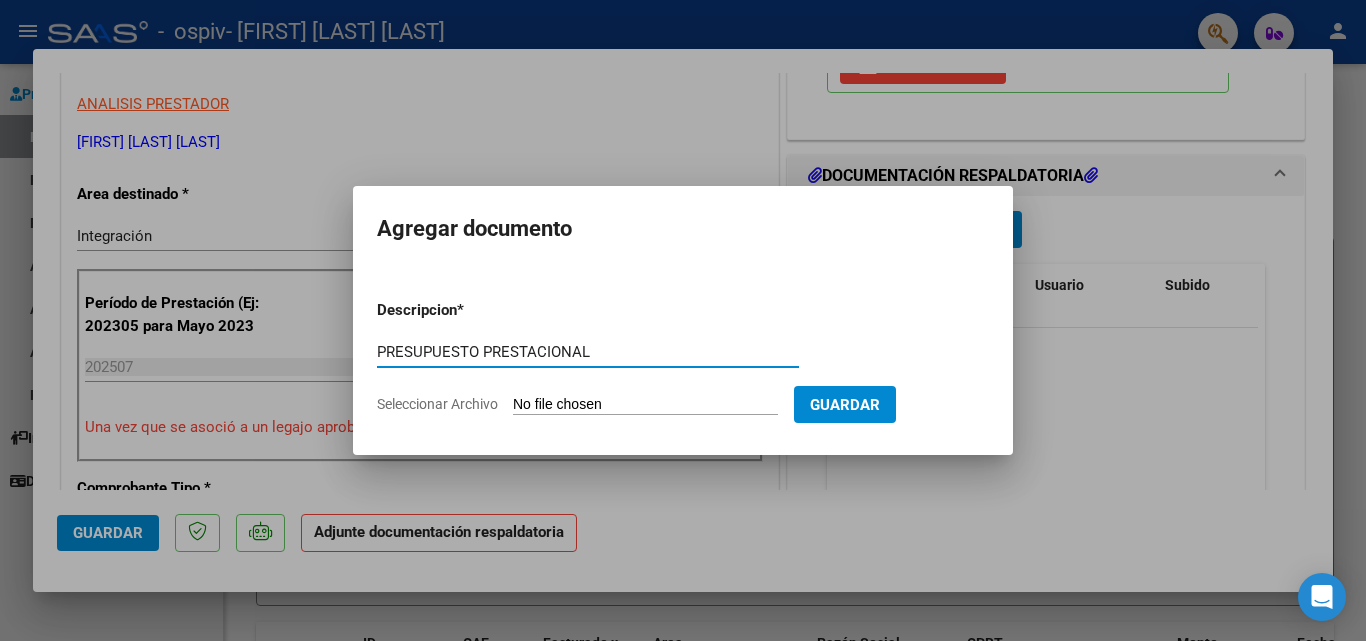 type on "PRESUPUESTO PRESTACIONAL" 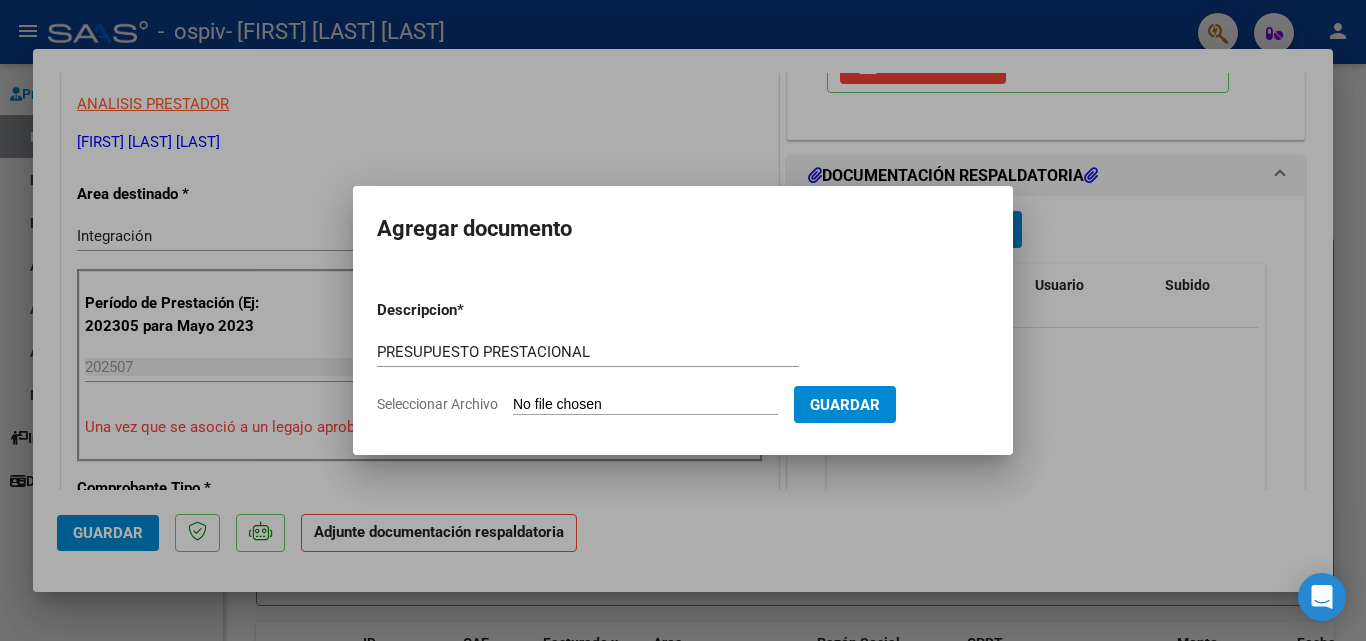 click on "Seleccionar Archivo" 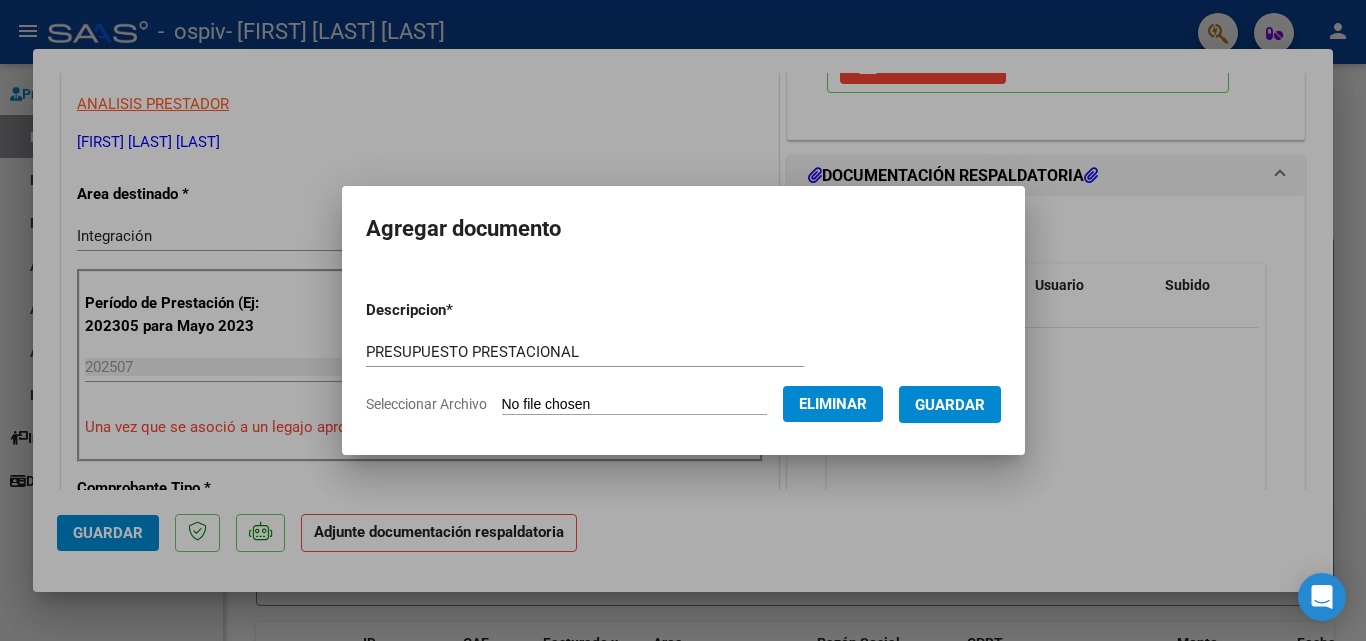 click on "Guardar" at bounding box center [950, 405] 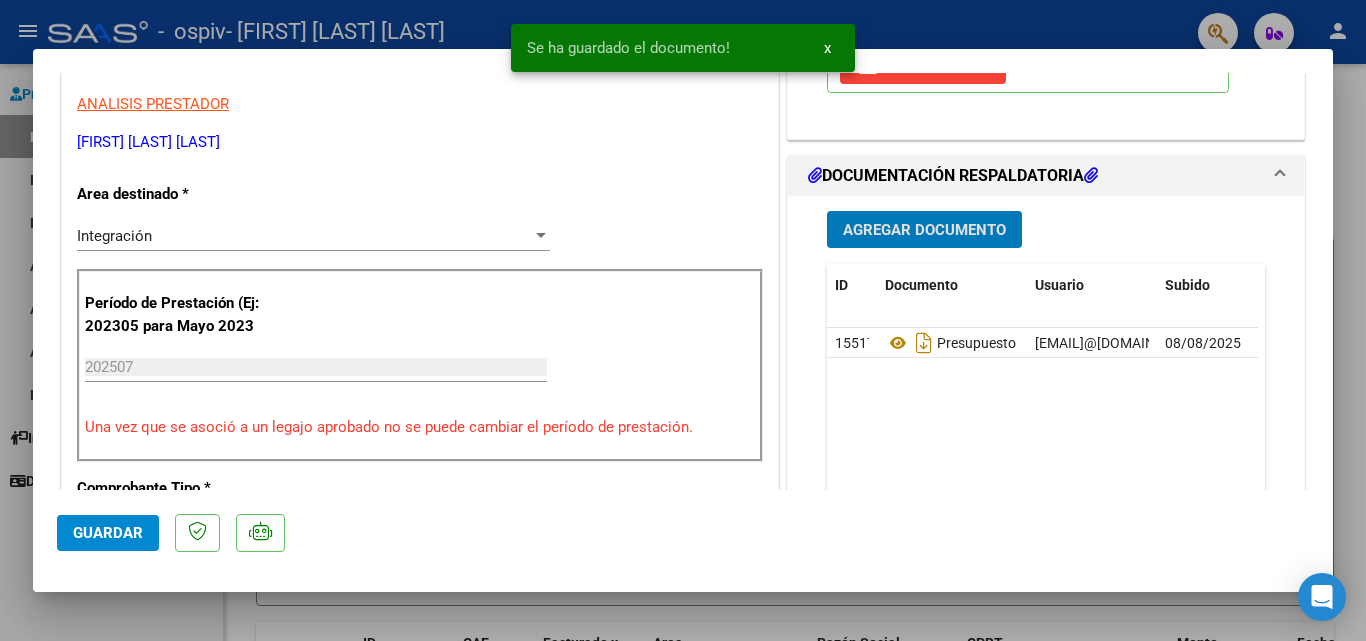 click on "Agregar Documento" at bounding box center [924, 230] 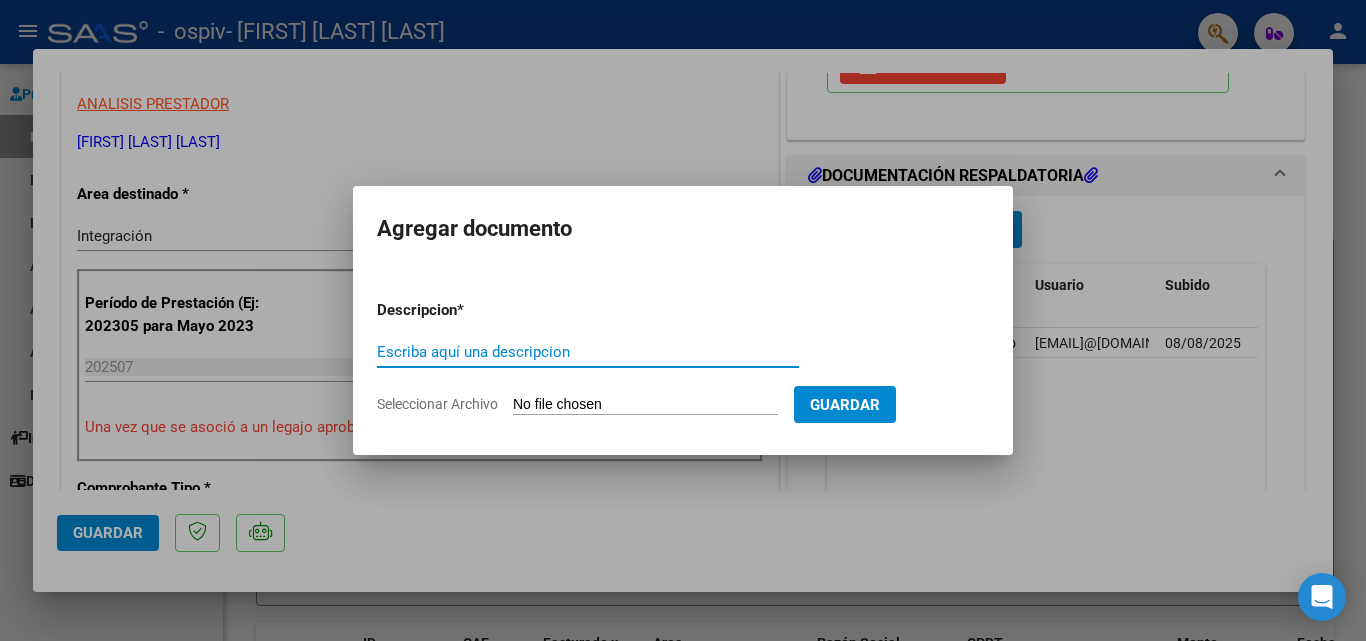 click on "Escriba aquí una descripcion" at bounding box center (588, 352) 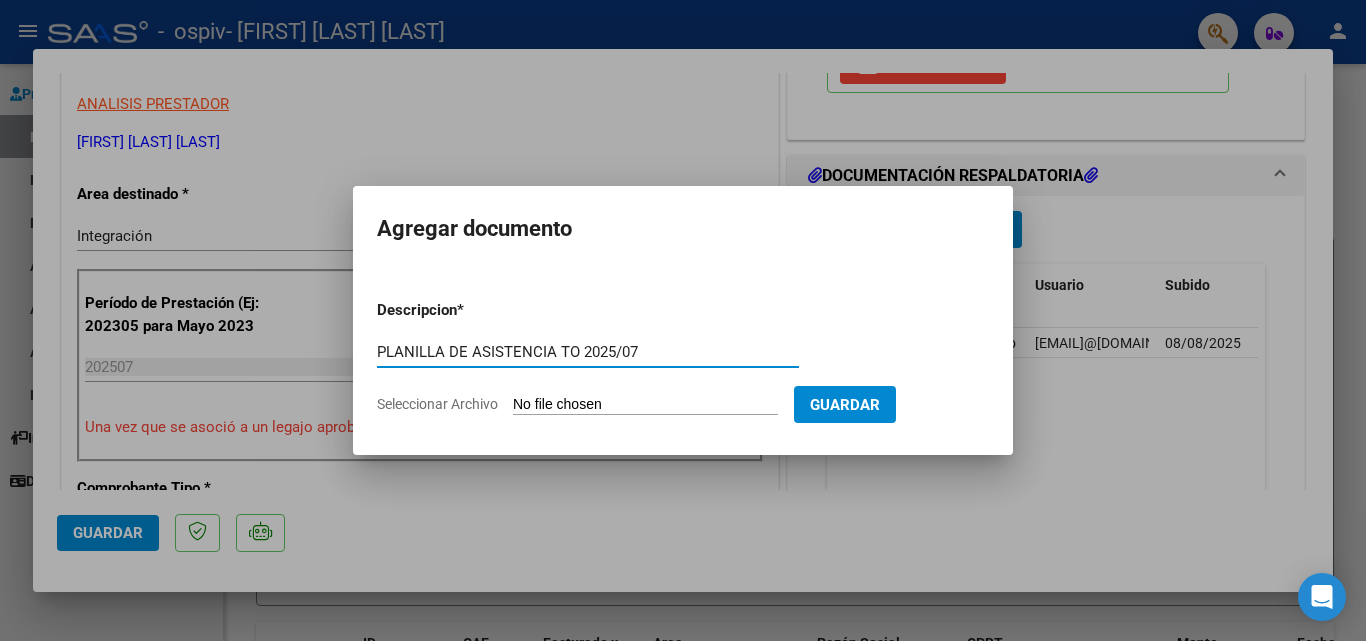 type on "PLANILLA DE ASISTENCIA TO 2025/07" 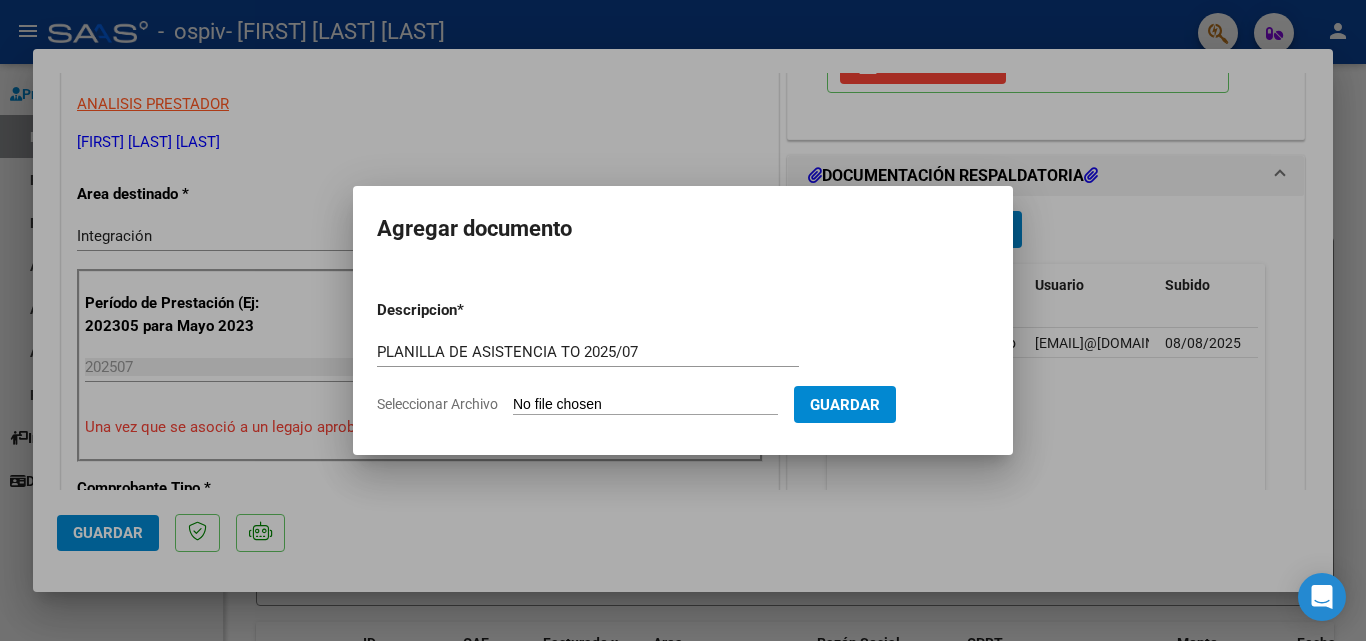 type on "C:\fakepath\[LAST] [LAST] [FIRST] TO JULIO PLAN.pdf" 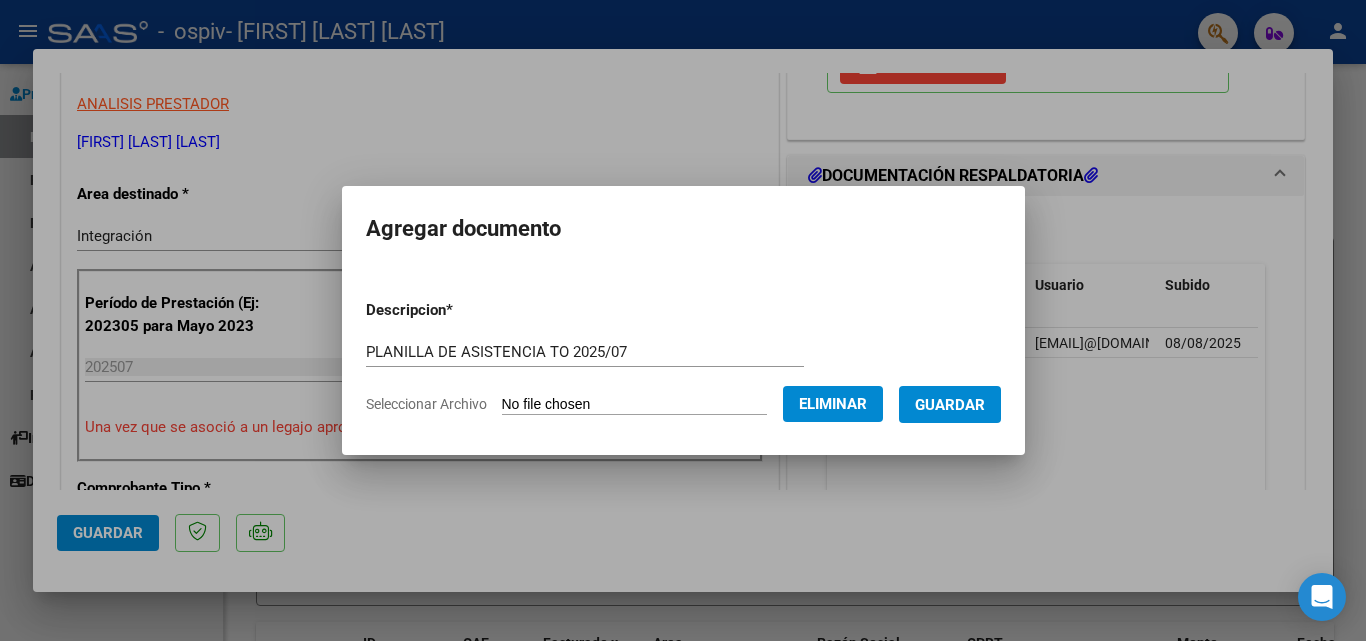 click on "Guardar" at bounding box center (950, 405) 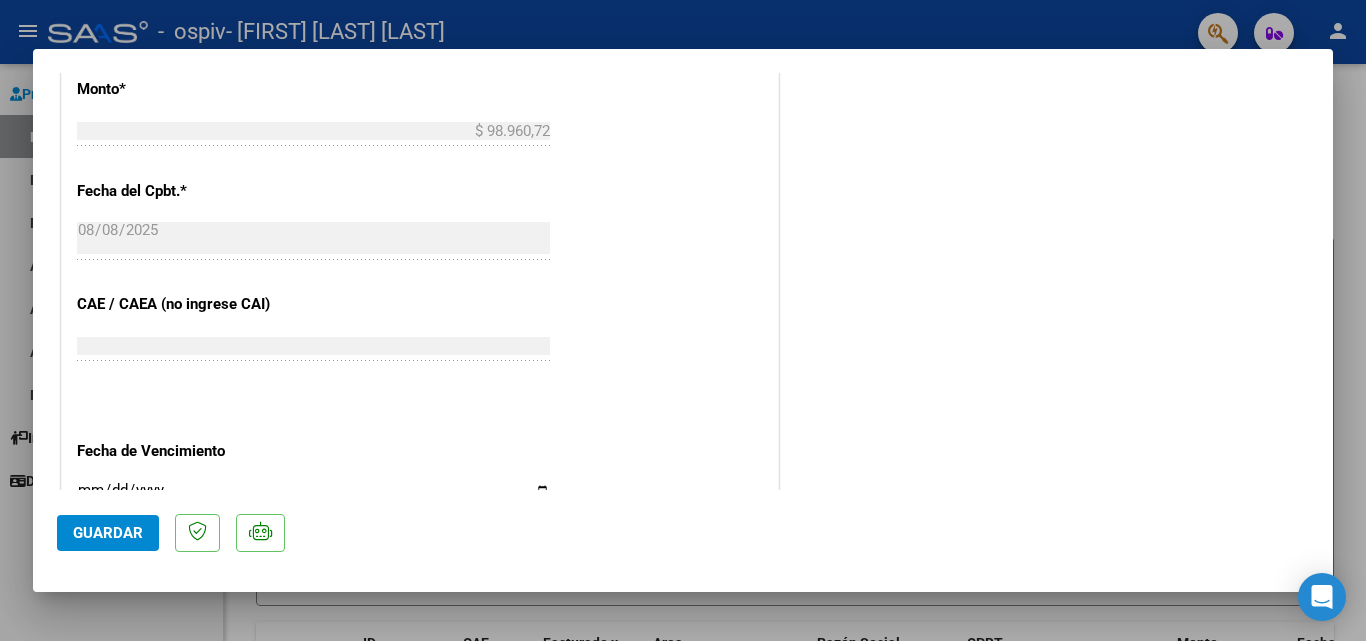 scroll, scrollTop: 1200, scrollLeft: 0, axis: vertical 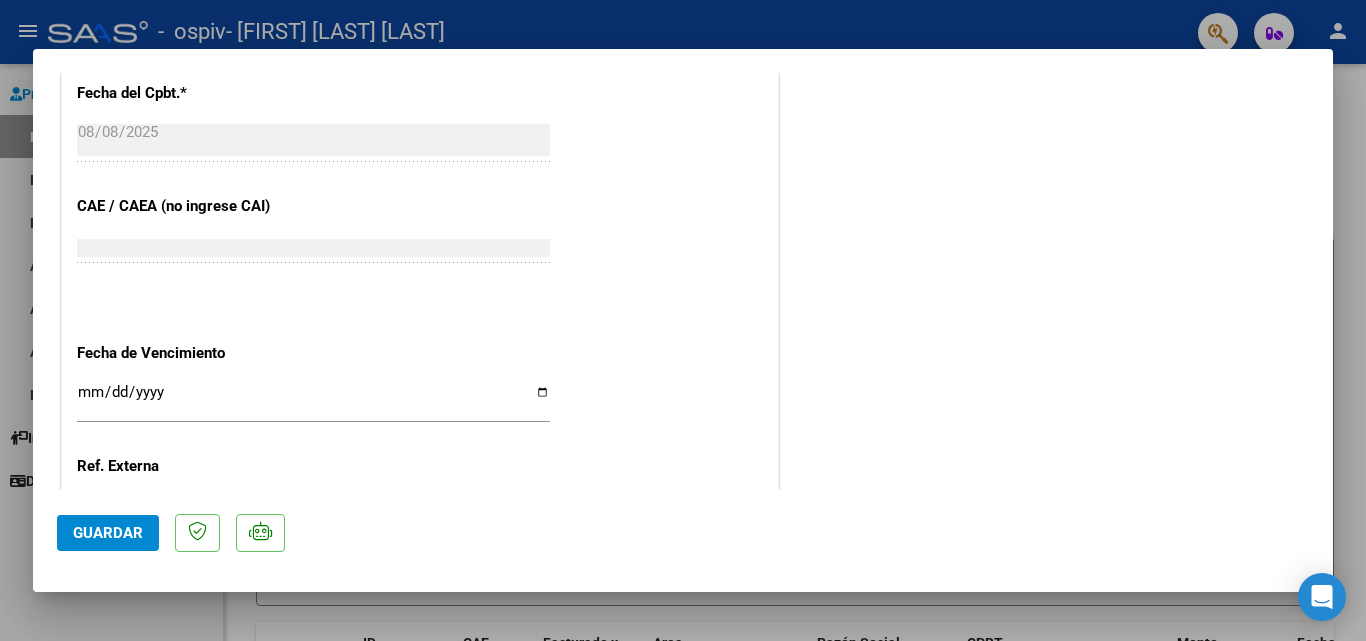 click on "Ingresar la fecha" at bounding box center (313, 400) 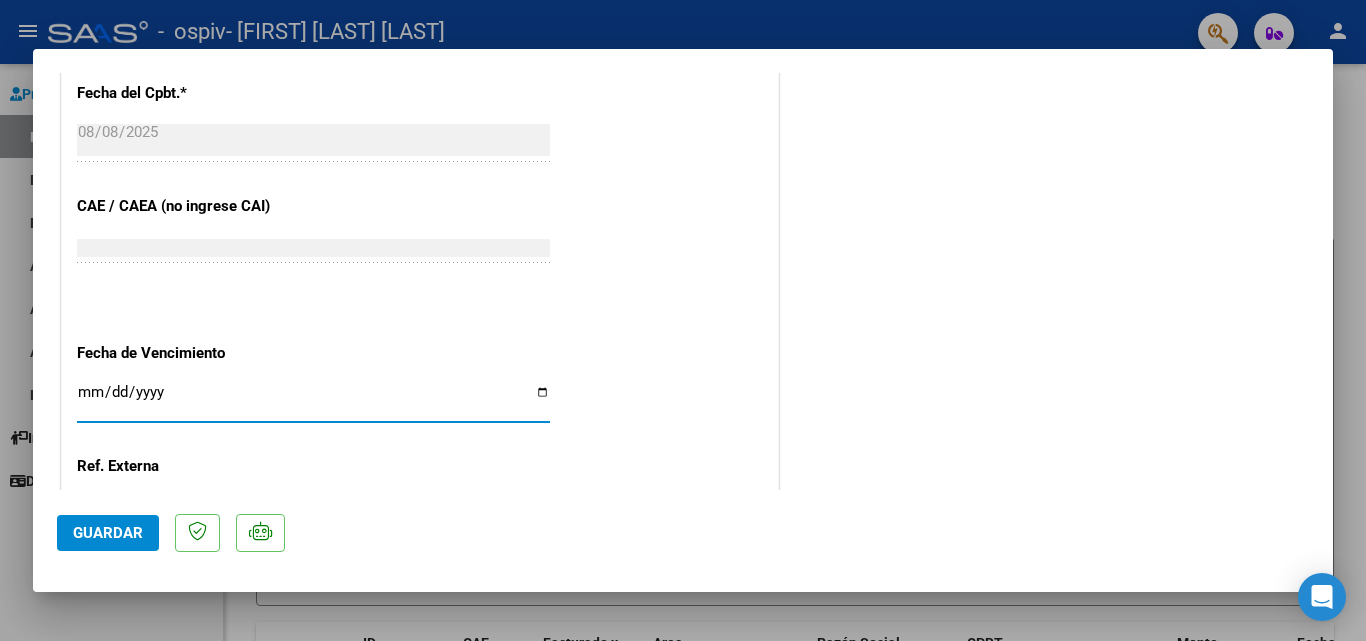 click on "Ingresar la fecha" at bounding box center (313, 400) 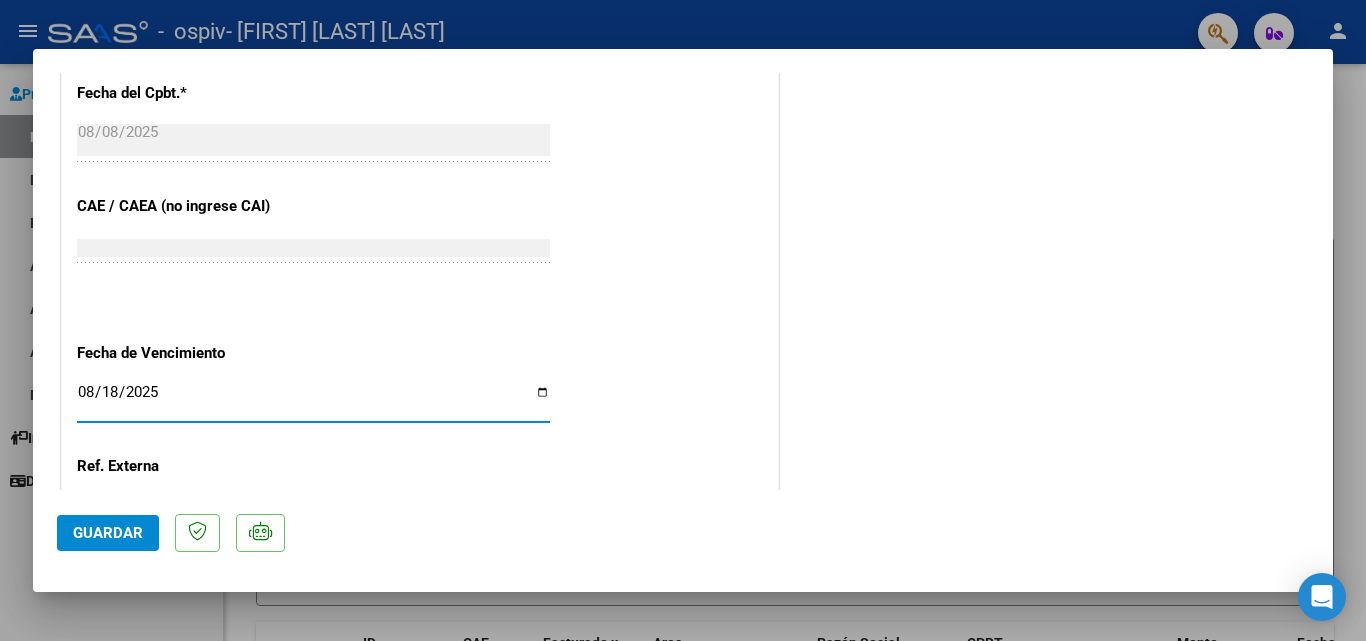click on "CUIT  *   [NUMBER] Ingresar CUIT  ANALISIS PRESTADOR  [FIRST] [LAST] [LAST]  ARCA Padrón  Area destinado * Integración Seleccionar Area Período de Prestación (Ej: 202305 para Mayo 2023    202507 Ingrese el Período de Prestación como indica el ejemplo   Una vez que se asoció a un legajo aprobado no se puede cambiar el período de prestación.   Comprobante Tipo * Factura C Seleccionar Tipo Punto de Venta  *   1 Ingresar el Nro.  Número  *   348 Ingresar el Nro.  Monto  *   $ 98.960,72 Ingresar el monto  Fecha del Cpbt.  *   2025-08-08 Ingresar la fecha  CAE / CAEA (no ingrese CAI)    75322522500241 Ingresar el CAE o CAEA (no ingrese CAI)  Fecha de Vencimiento    2025-08-18 Ingresar la fecha  Ref. Externa    Ingresar la ref.  N° Liquidación    Ingresar el N° Liquidación" at bounding box center (420, -90) 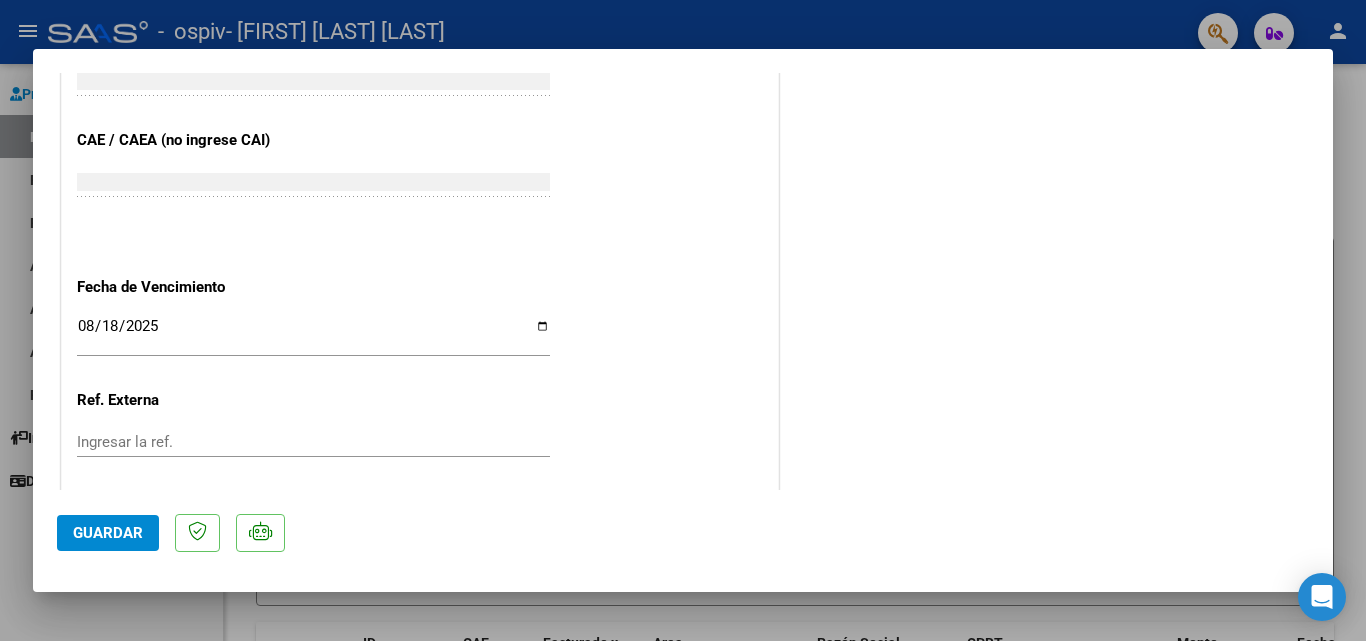 scroll, scrollTop: 1373, scrollLeft: 0, axis: vertical 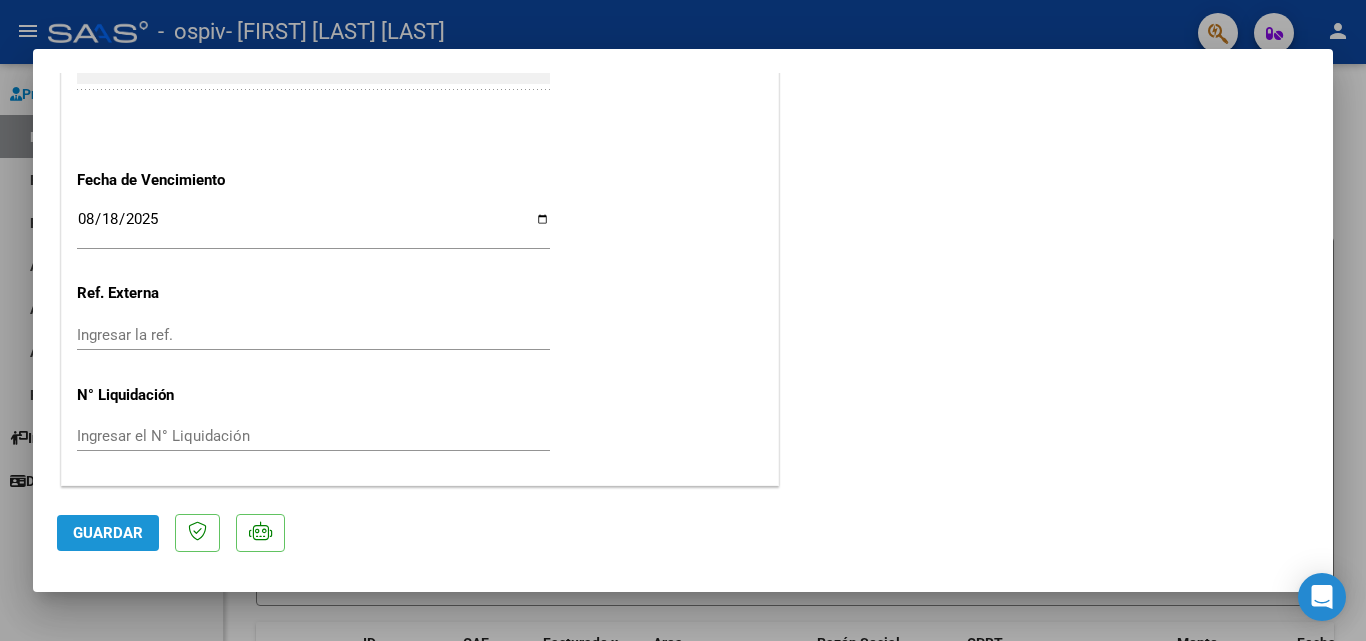 click on "Guardar" 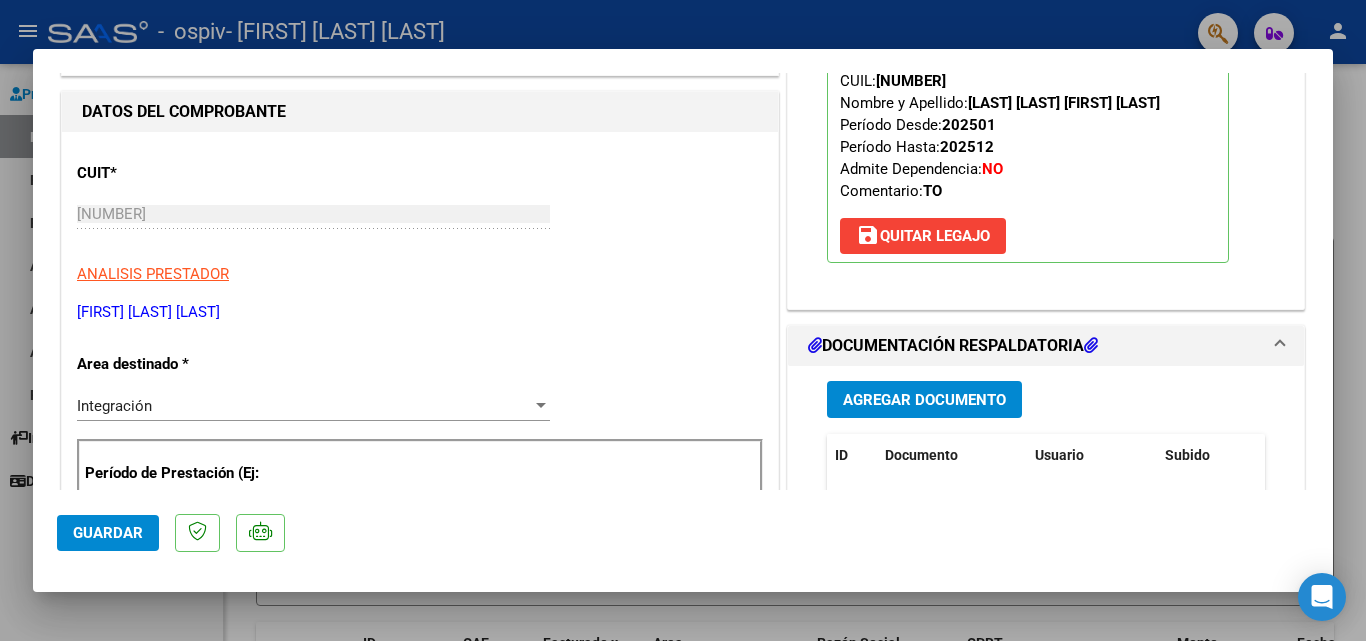 scroll, scrollTop: 173, scrollLeft: 0, axis: vertical 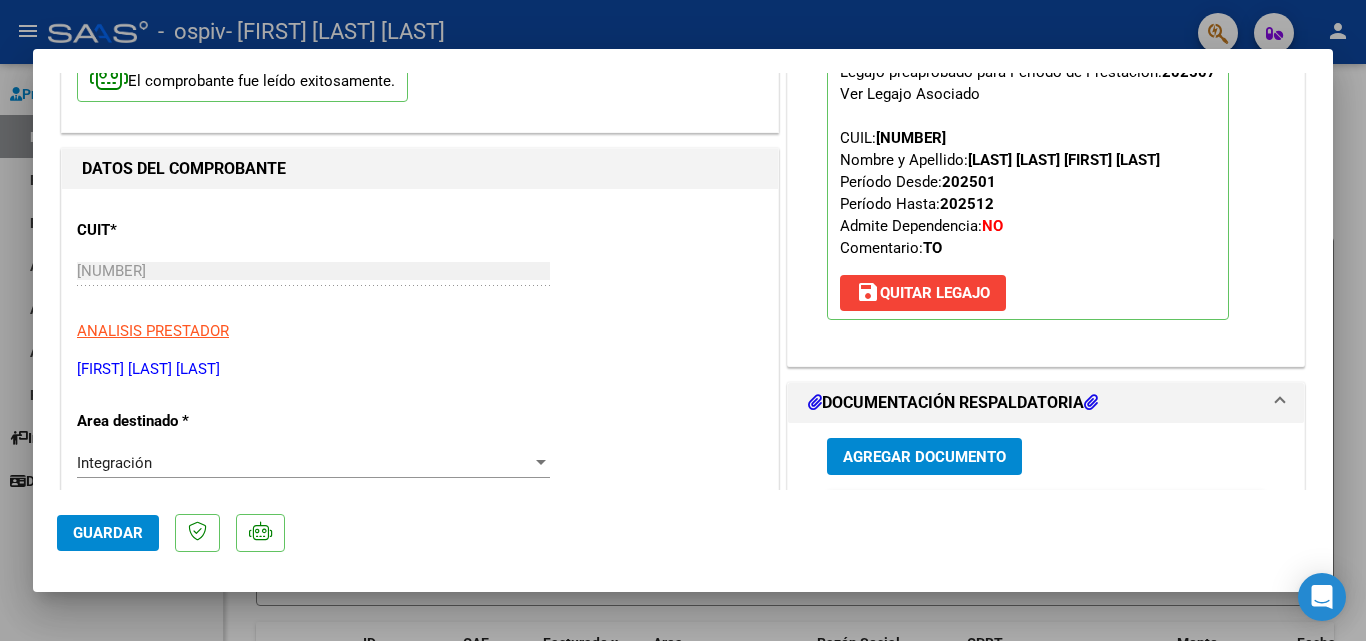 click on "Guardar" 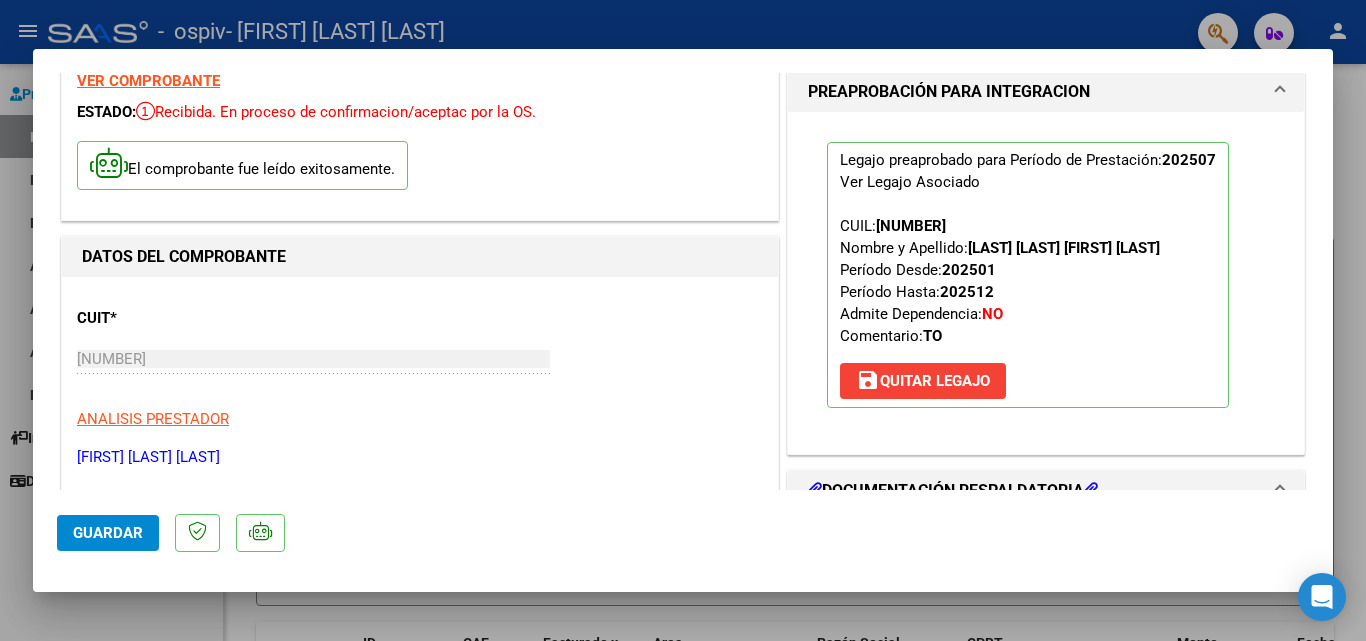 scroll, scrollTop: 0, scrollLeft: 0, axis: both 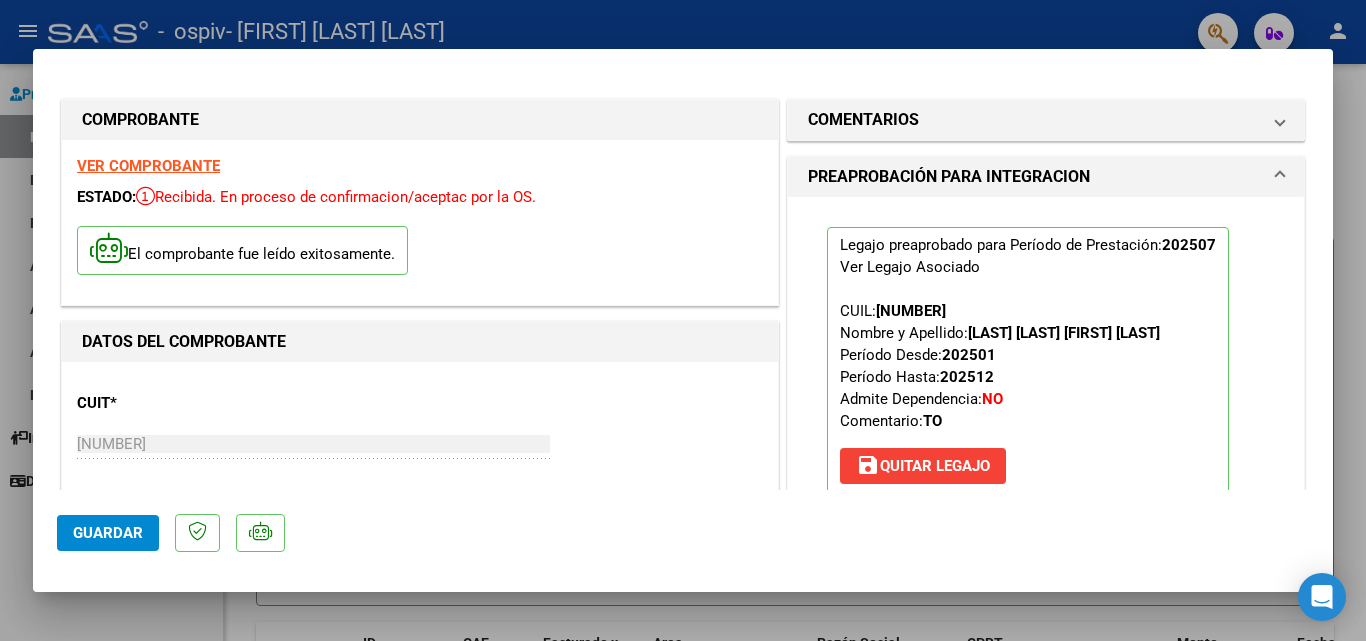click on "VER COMPROBANTE" at bounding box center [148, 166] 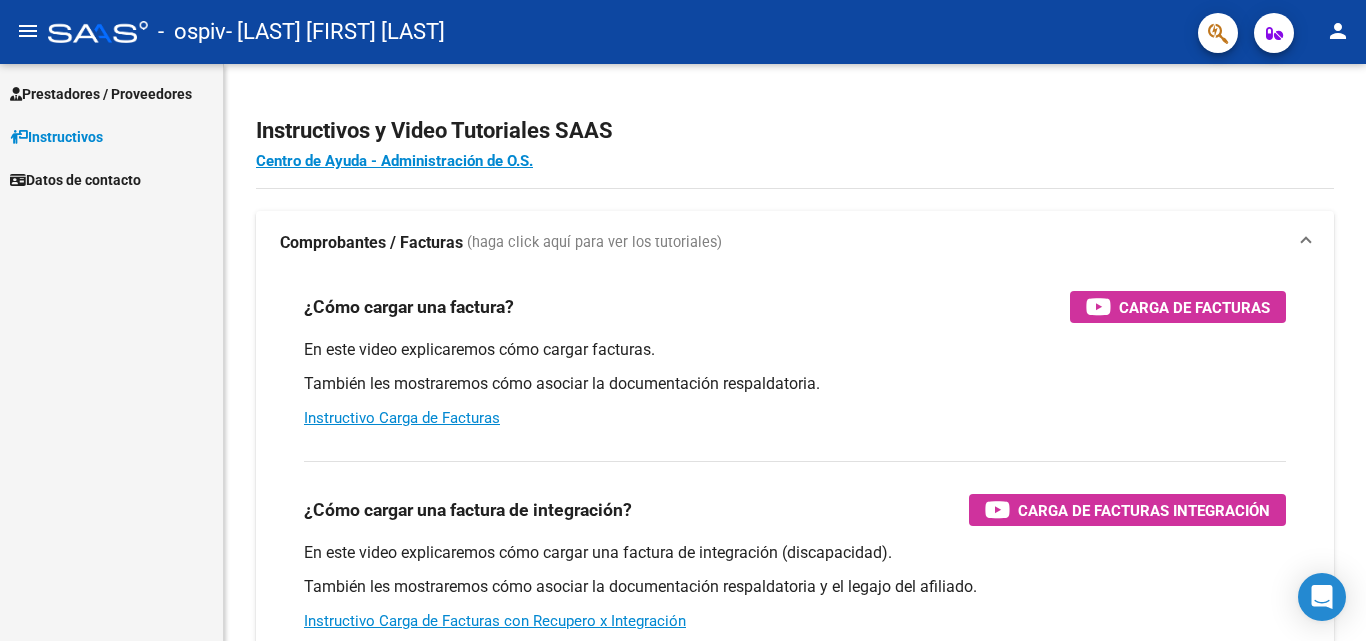 scroll, scrollTop: 0, scrollLeft: 0, axis: both 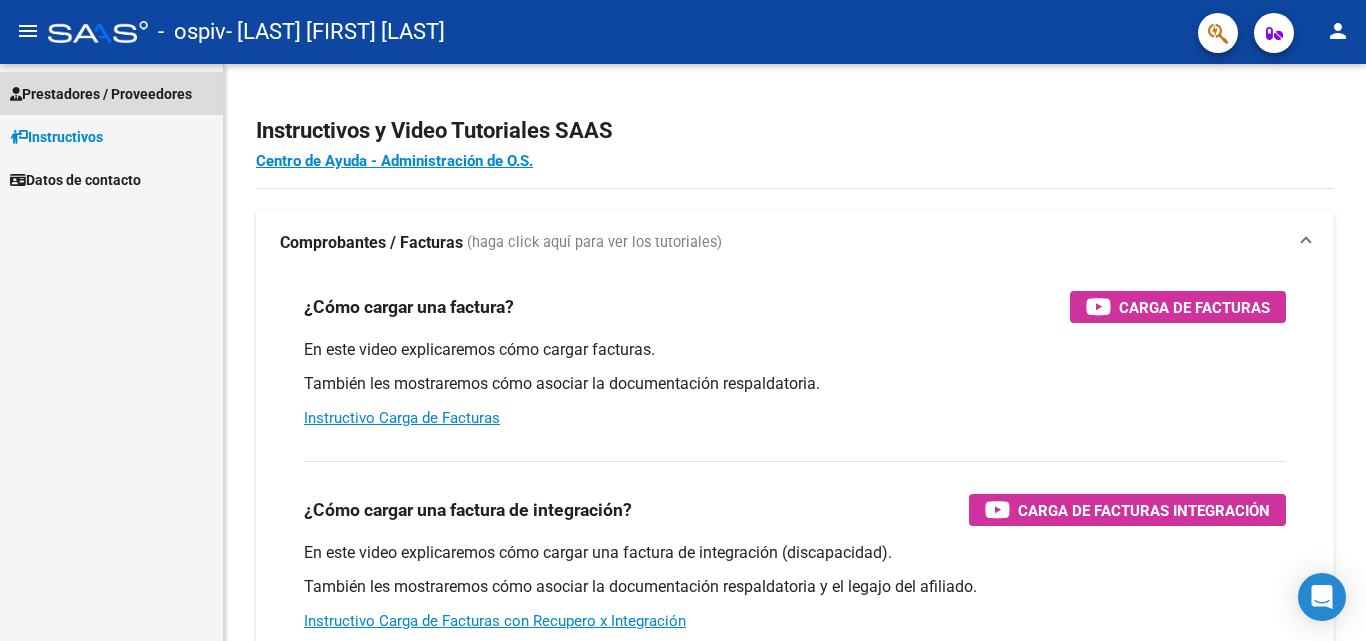 click on "Prestadores / Proveedores" at bounding box center [101, 94] 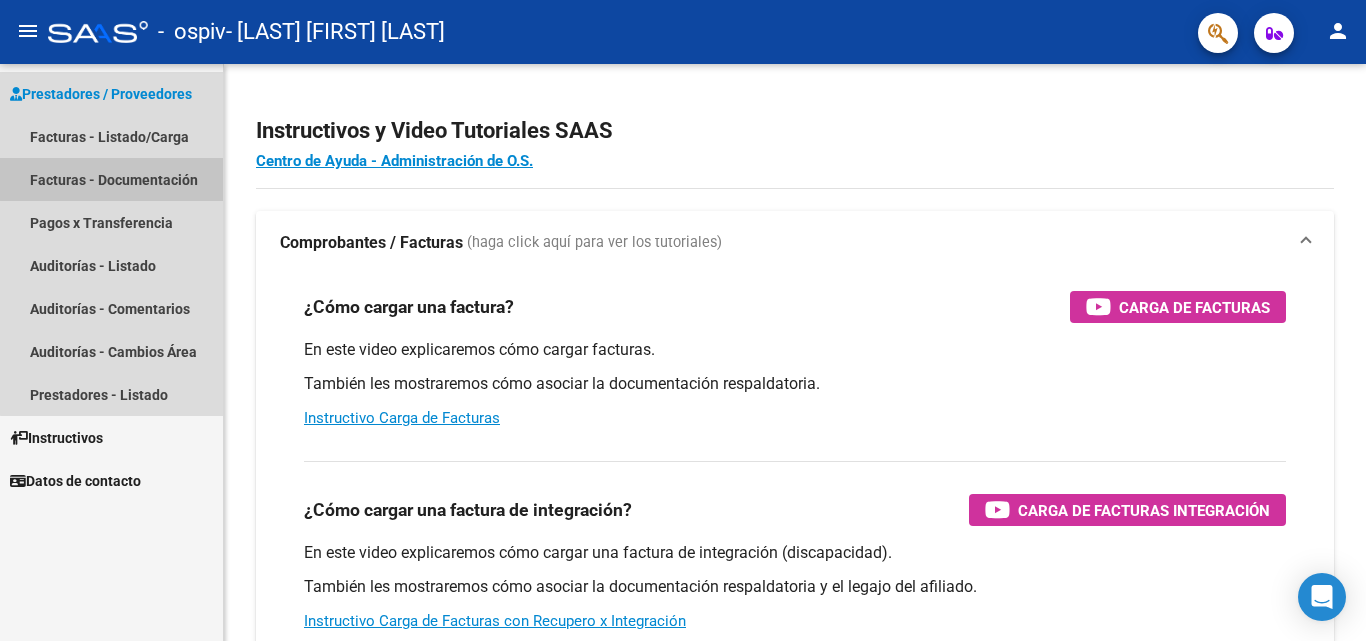 click on "Facturas - Documentación" at bounding box center (111, 179) 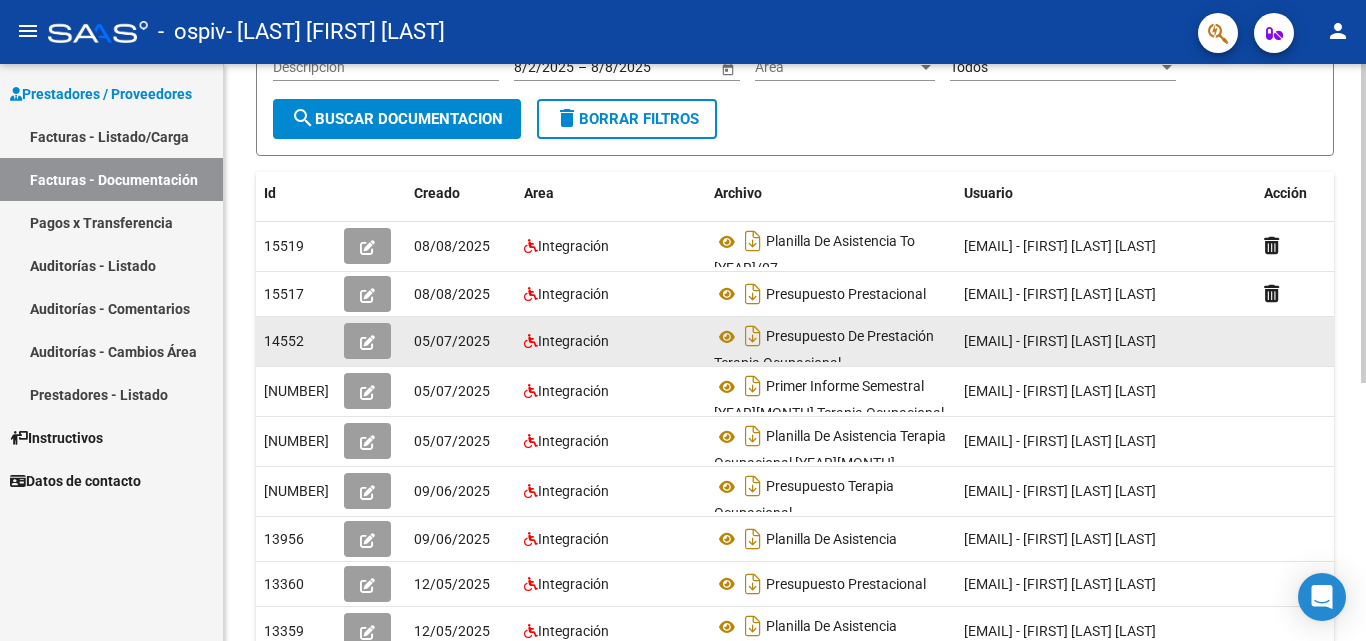 scroll, scrollTop: 300, scrollLeft: 0, axis: vertical 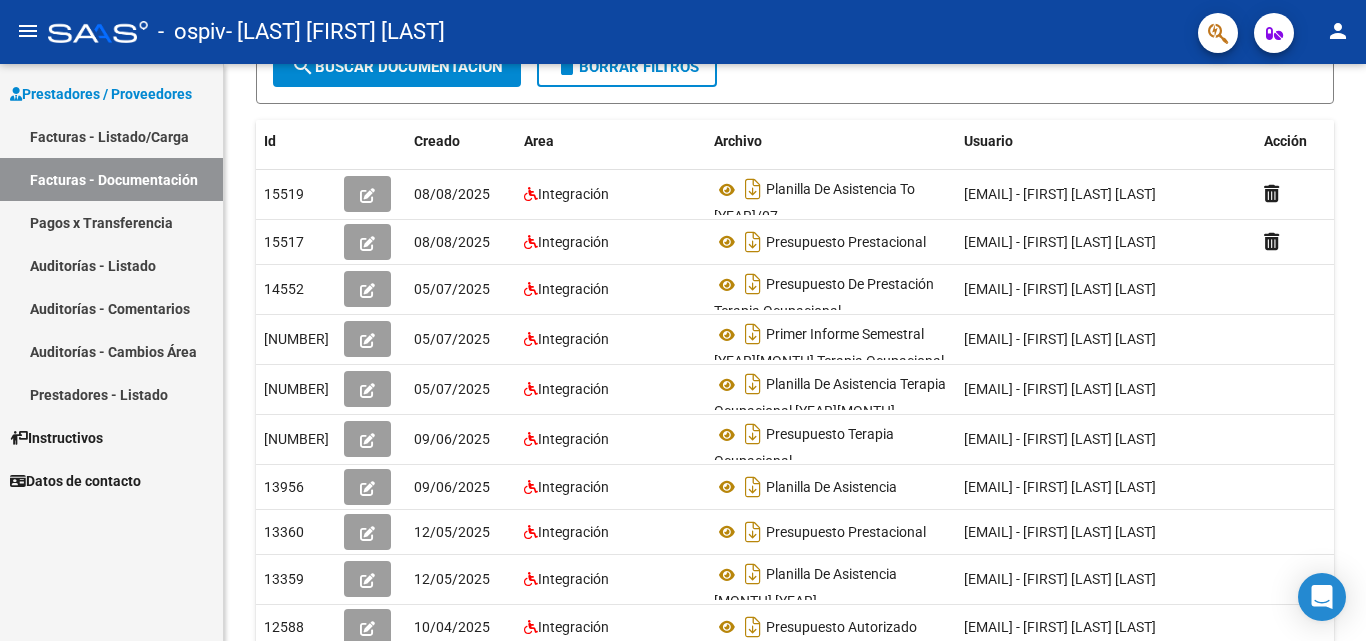 click on "Facturas - Listado/Carga" at bounding box center (111, 136) 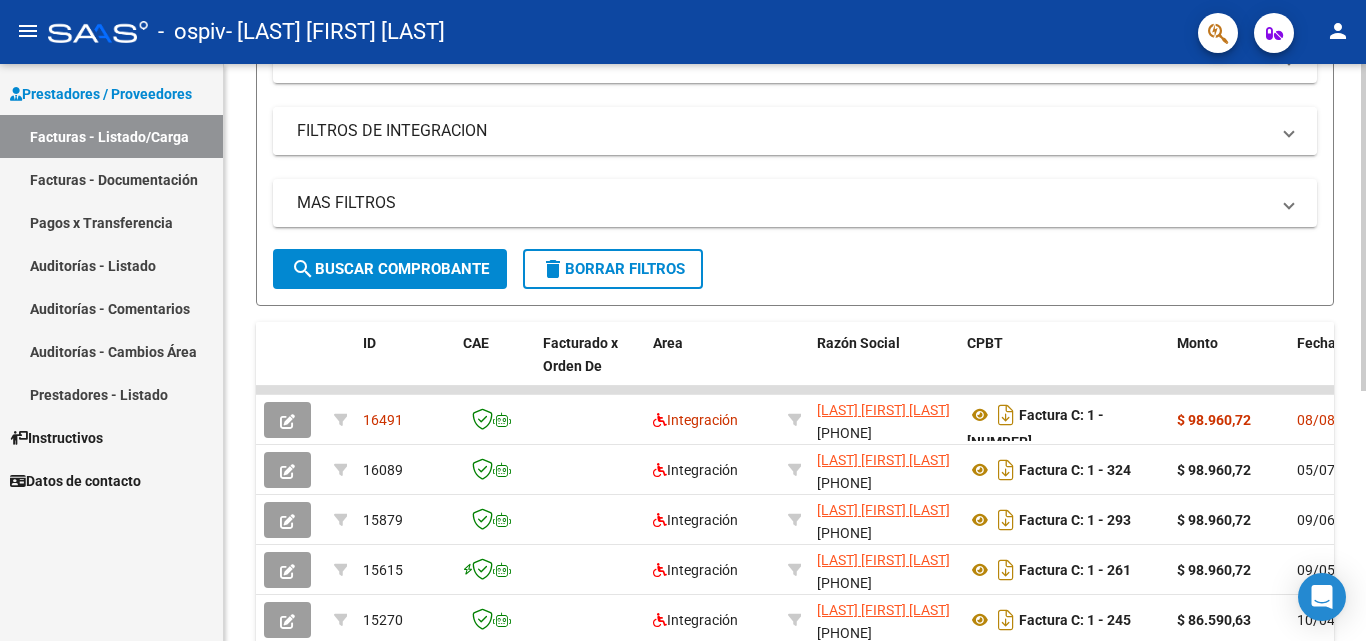 scroll, scrollTop: 400, scrollLeft: 0, axis: vertical 